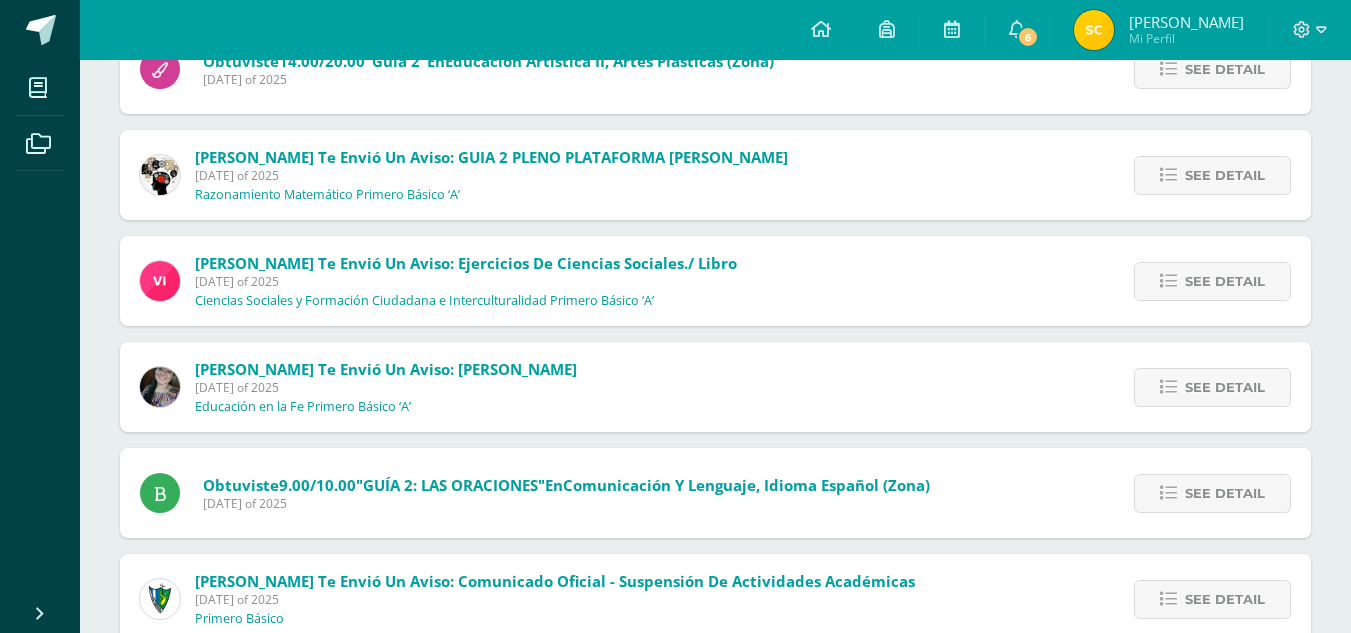 scroll, scrollTop: 0, scrollLeft: 0, axis: both 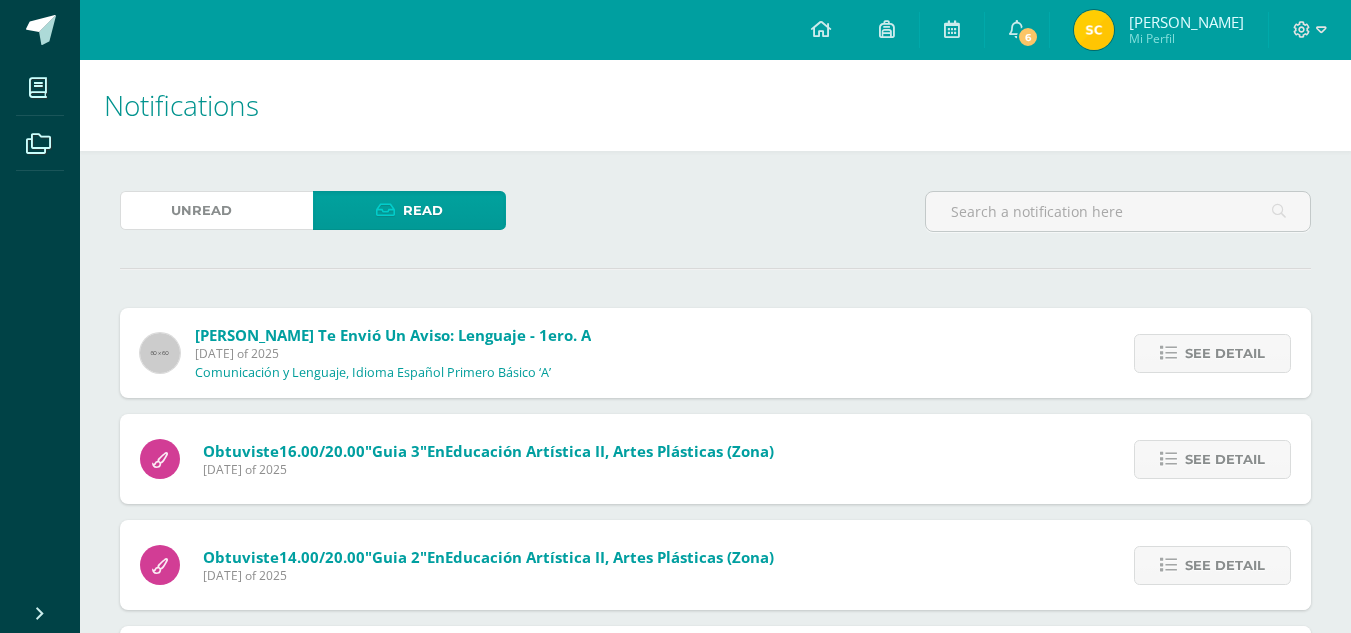 click on "(317)" at bounding box center [255, 210] 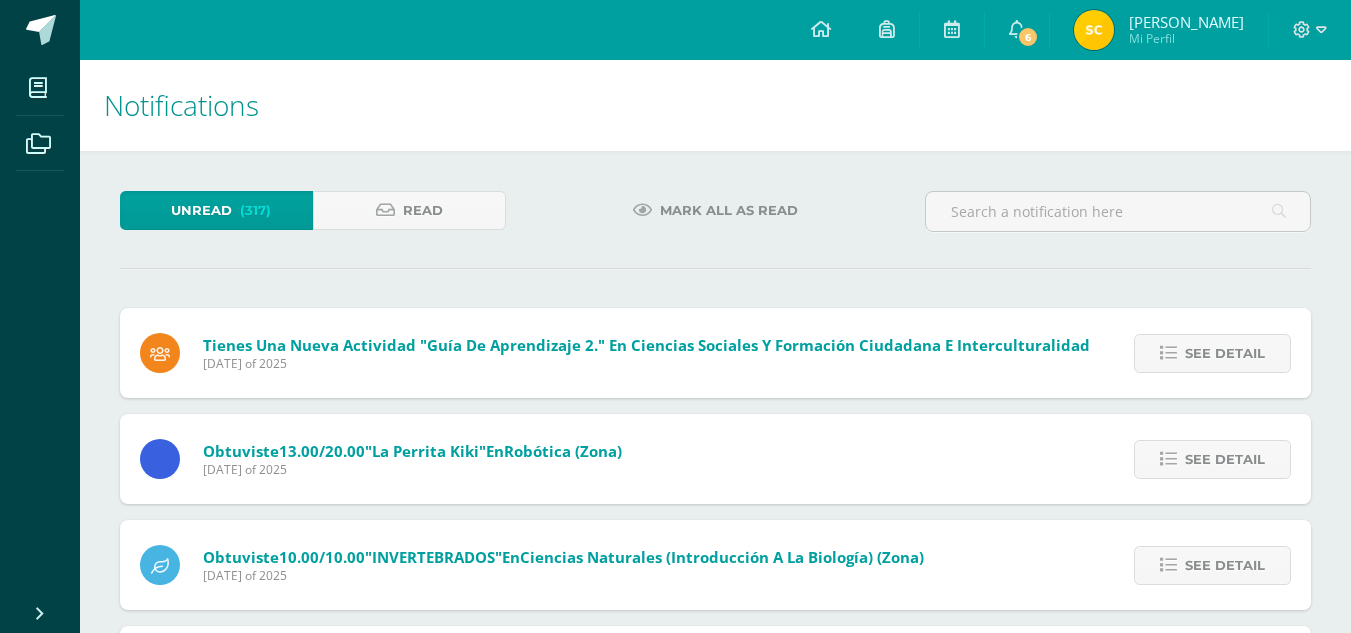 scroll, scrollTop: 0, scrollLeft: 0, axis: both 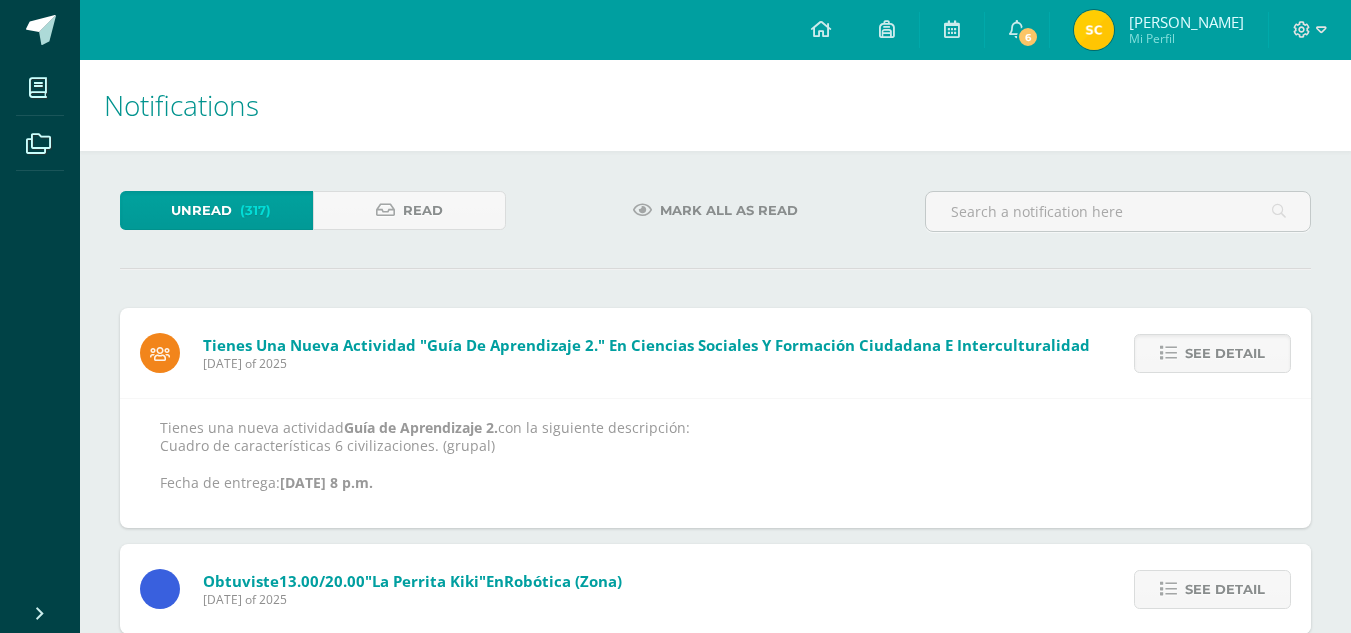 click on "See detail" at bounding box center (1225, 353) 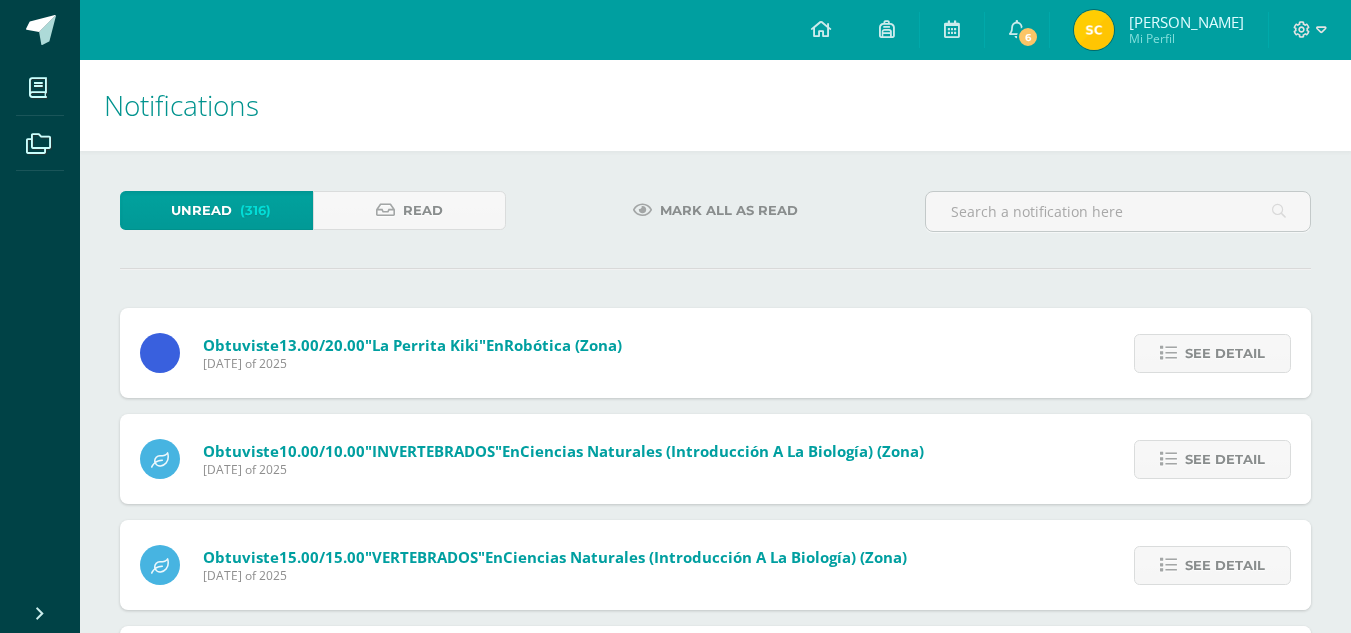 click on "See detail" at bounding box center [1225, 353] 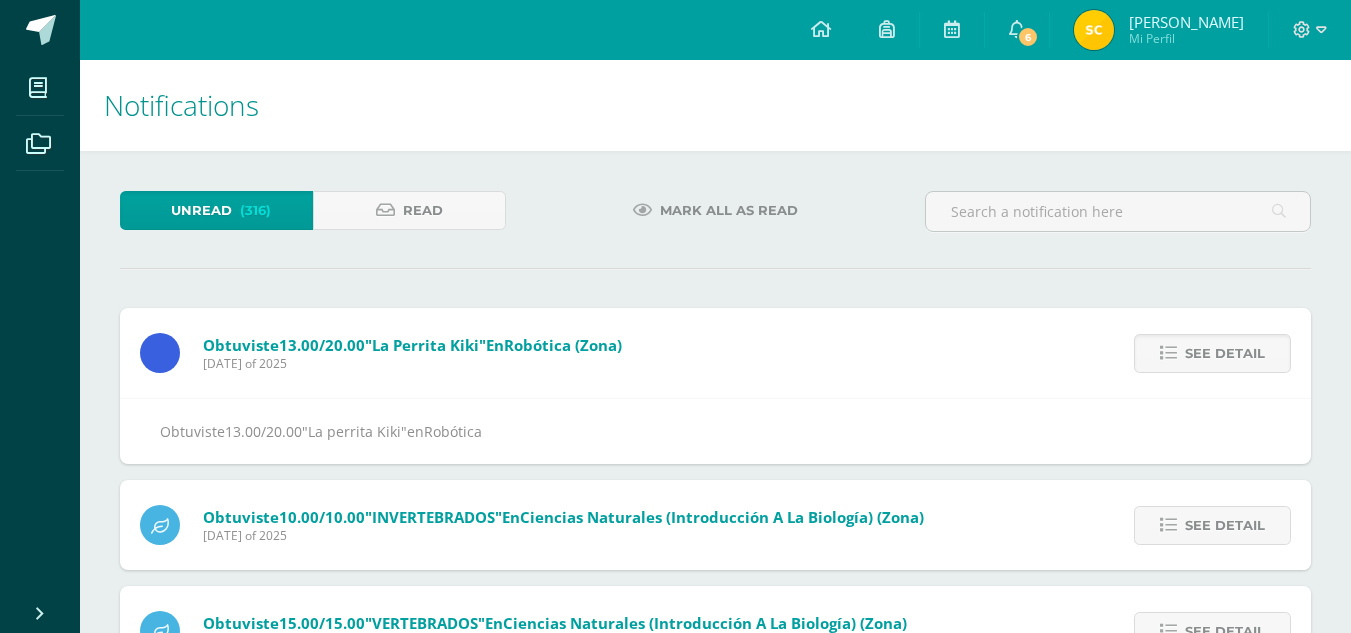click on "See detail" at bounding box center [1225, 353] 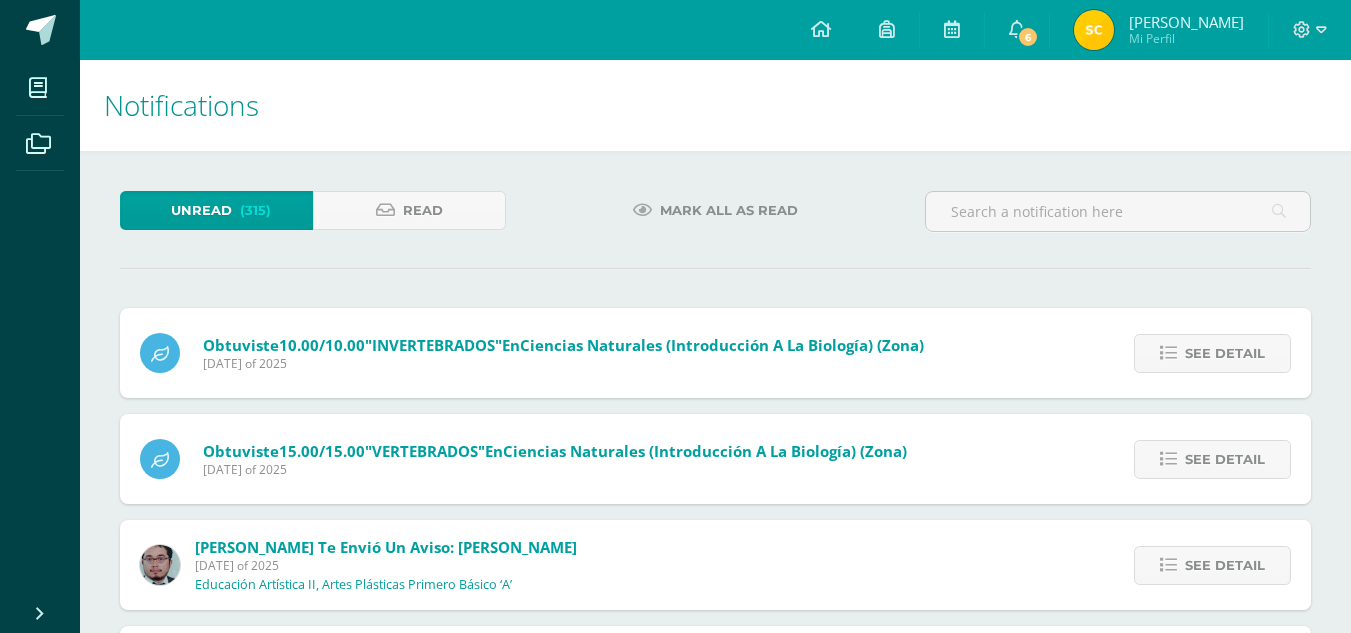 click on "See detail" at bounding box center (1212, 459) 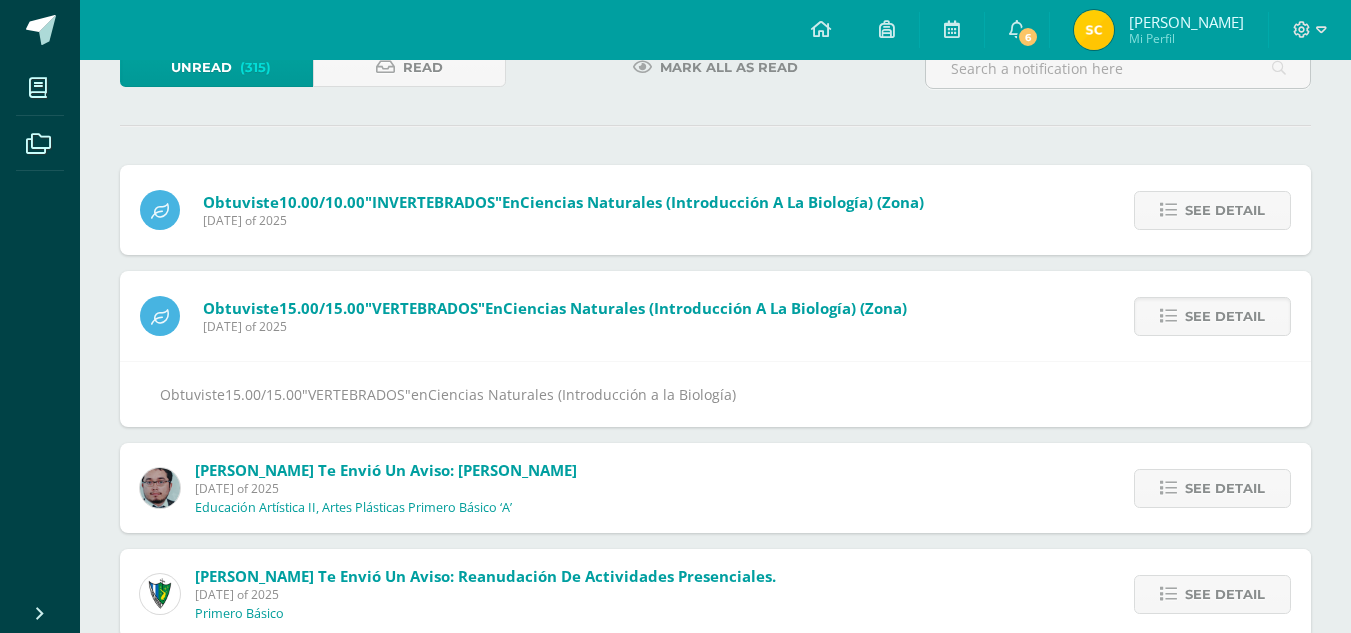 scroll, scrollTop: 144, scrollLeft: 0, axis: vertical 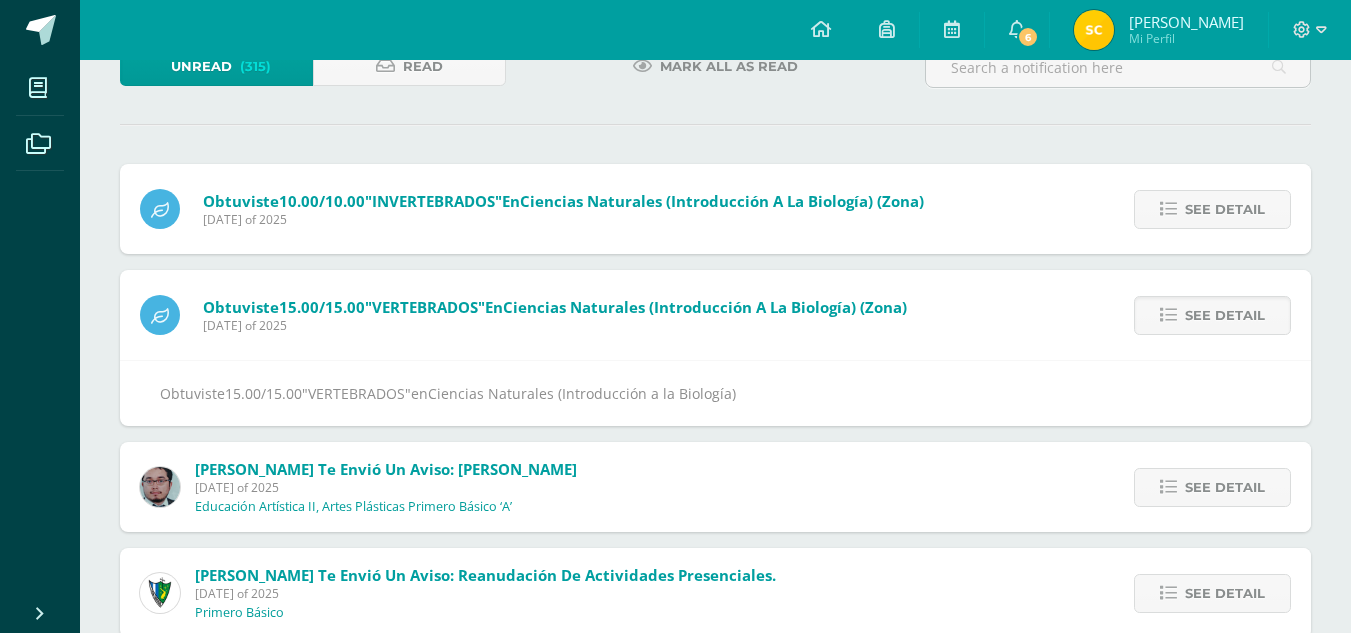 click on "See detail" at bounding box center [1225, 487] 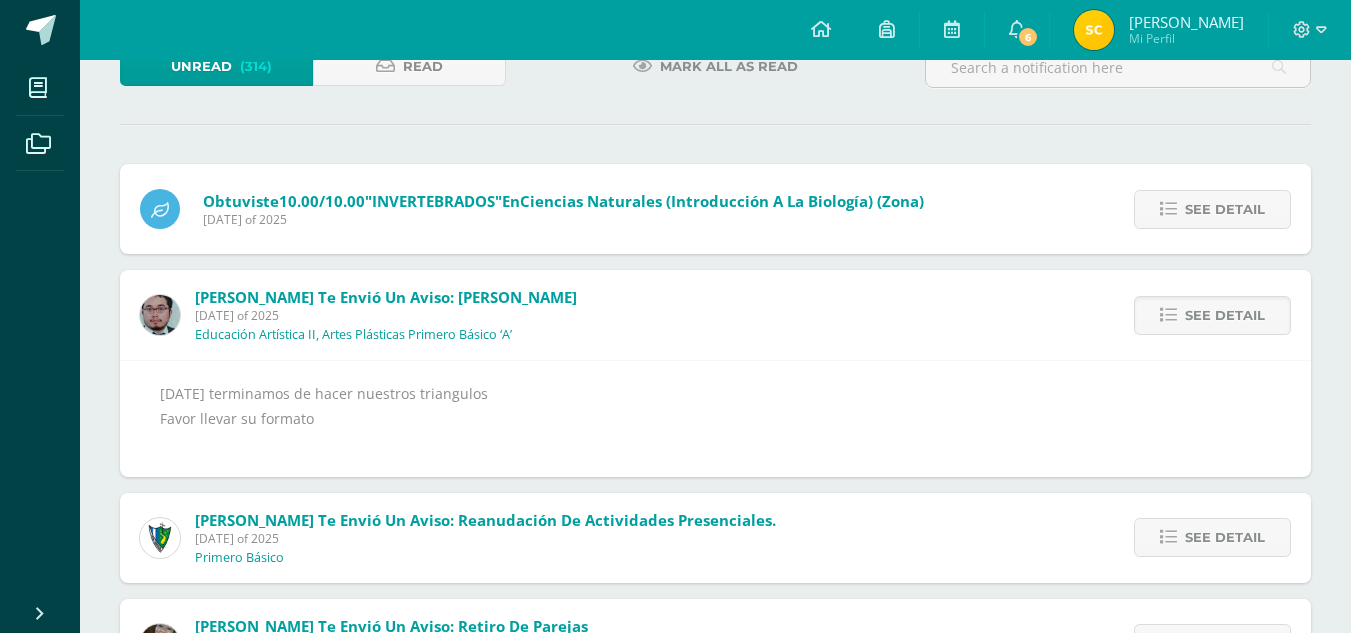 click on "See detail" at bounding box center [1225, 315] 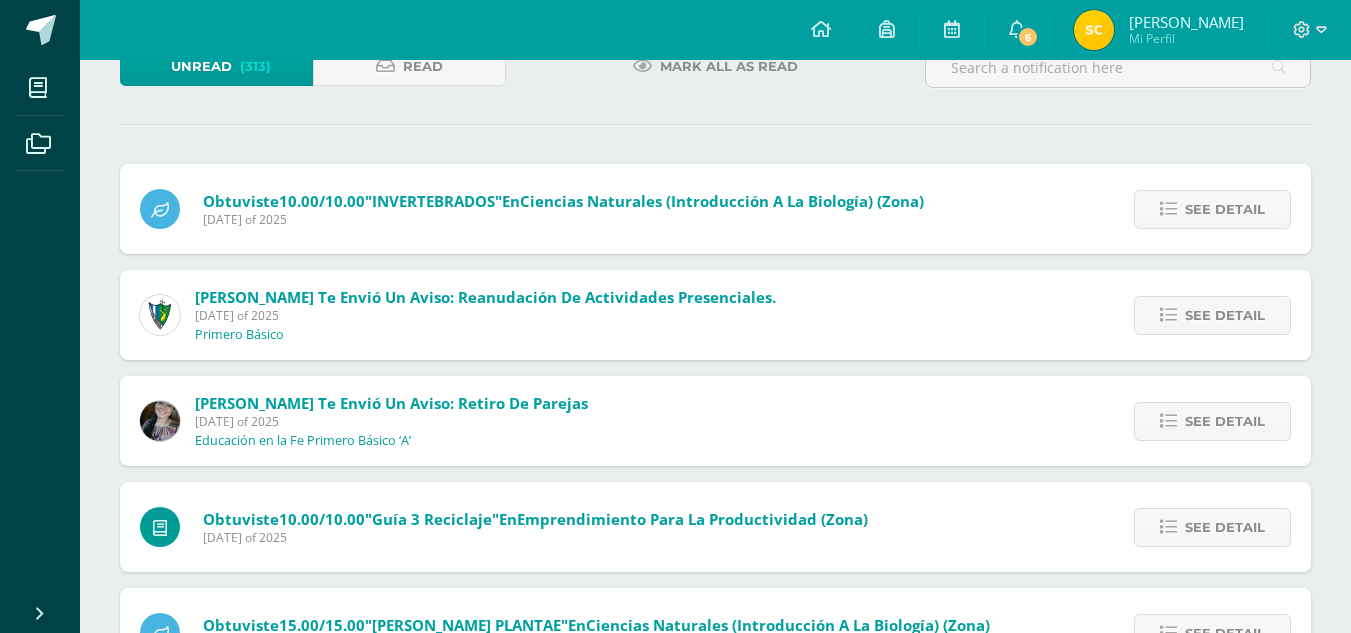 click on "See detail" at bounding box center (1225, 527) 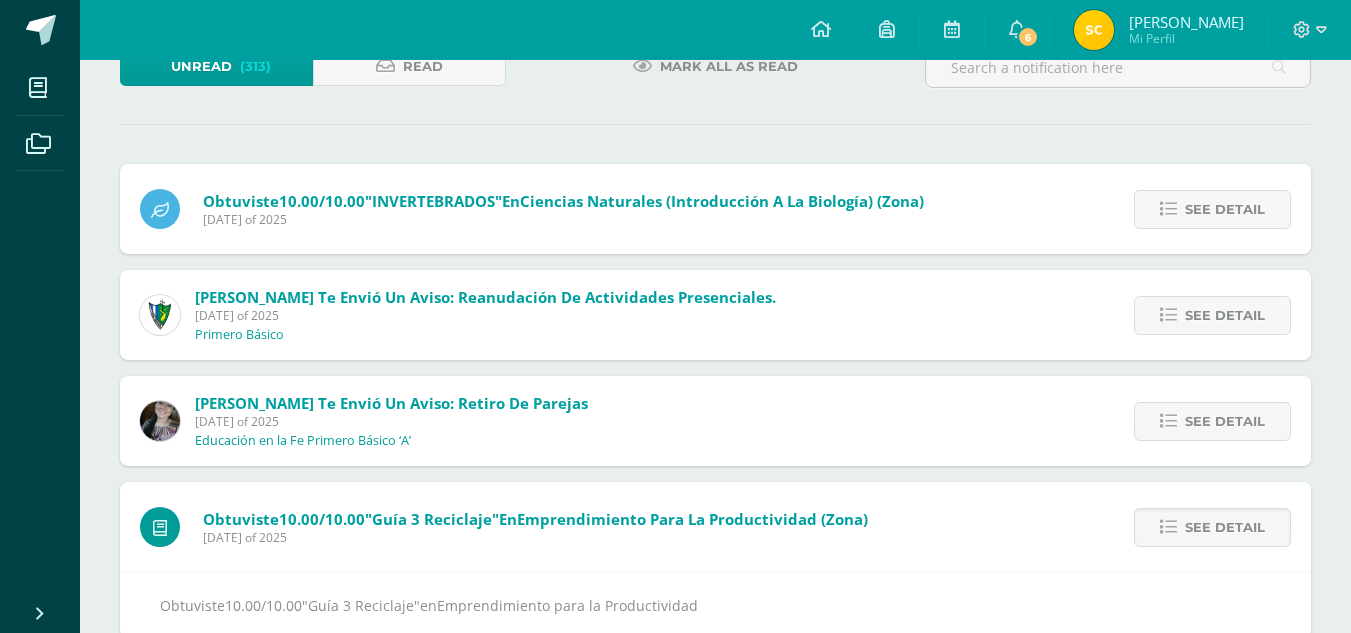 click on "See detail" at bounding box center [1225, 527] 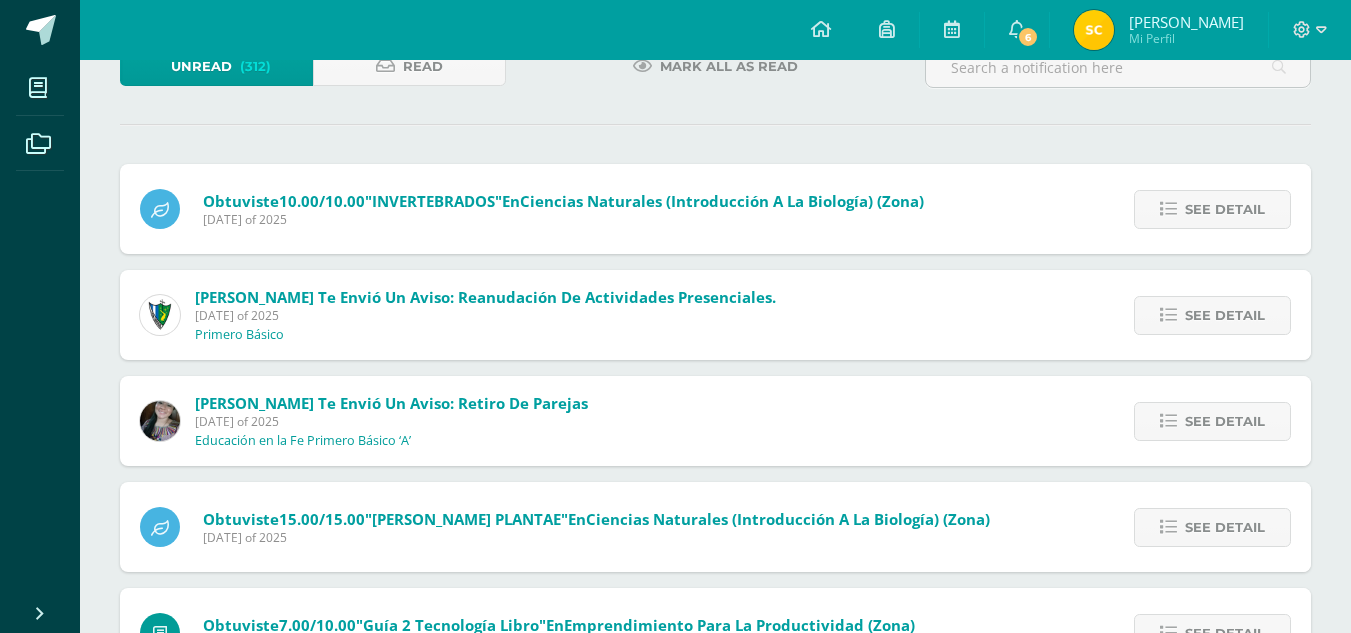 click at bounding box center (1017, 30) 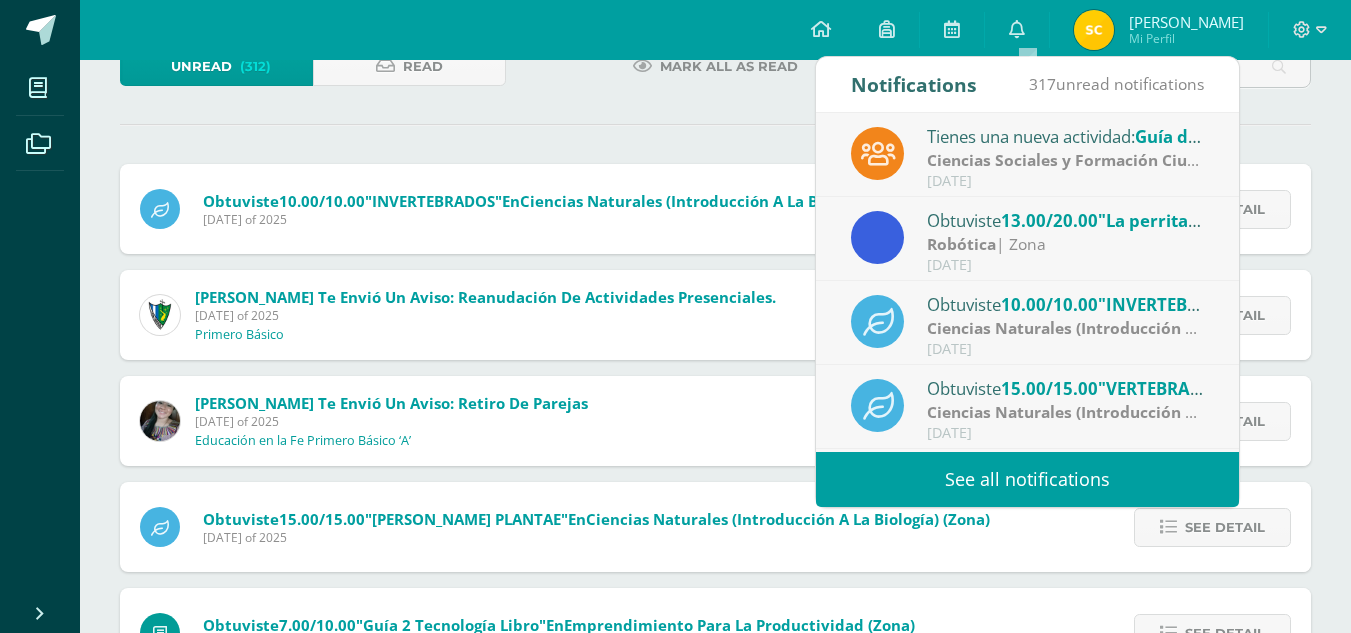 click on "See all notifications" at bounding box center (1027, 479) 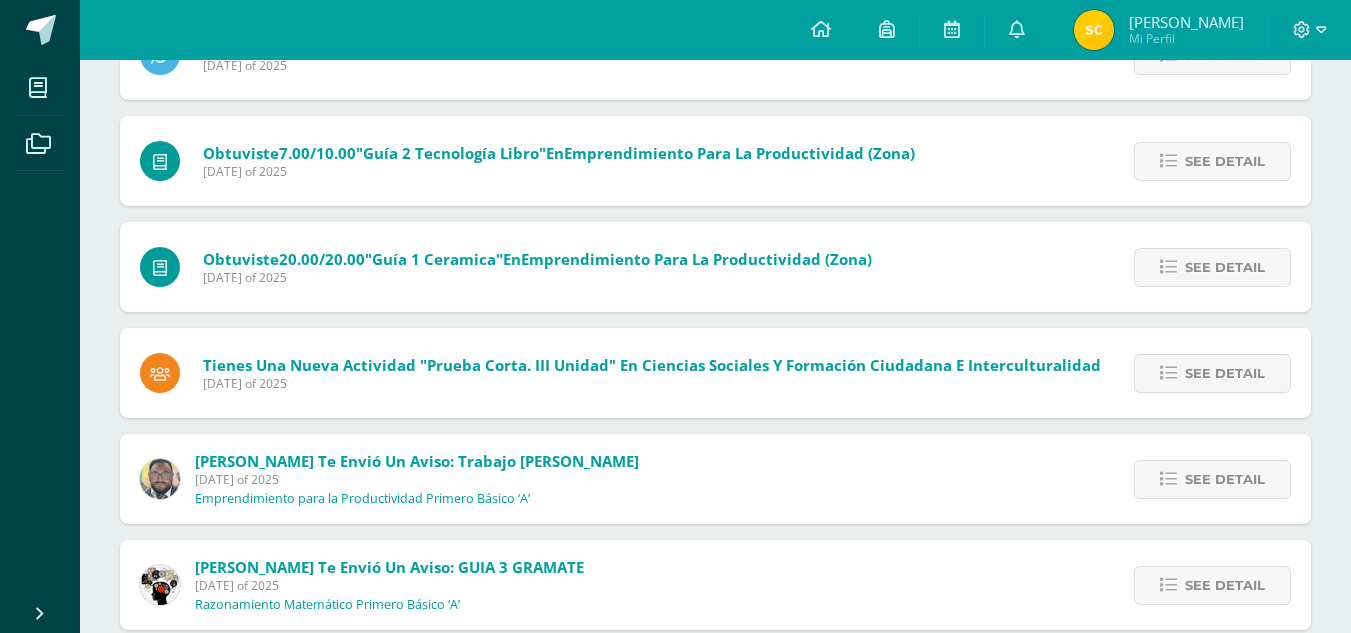 scroll, scrollTop: 617, scrollLeft: 0, axis: vertical 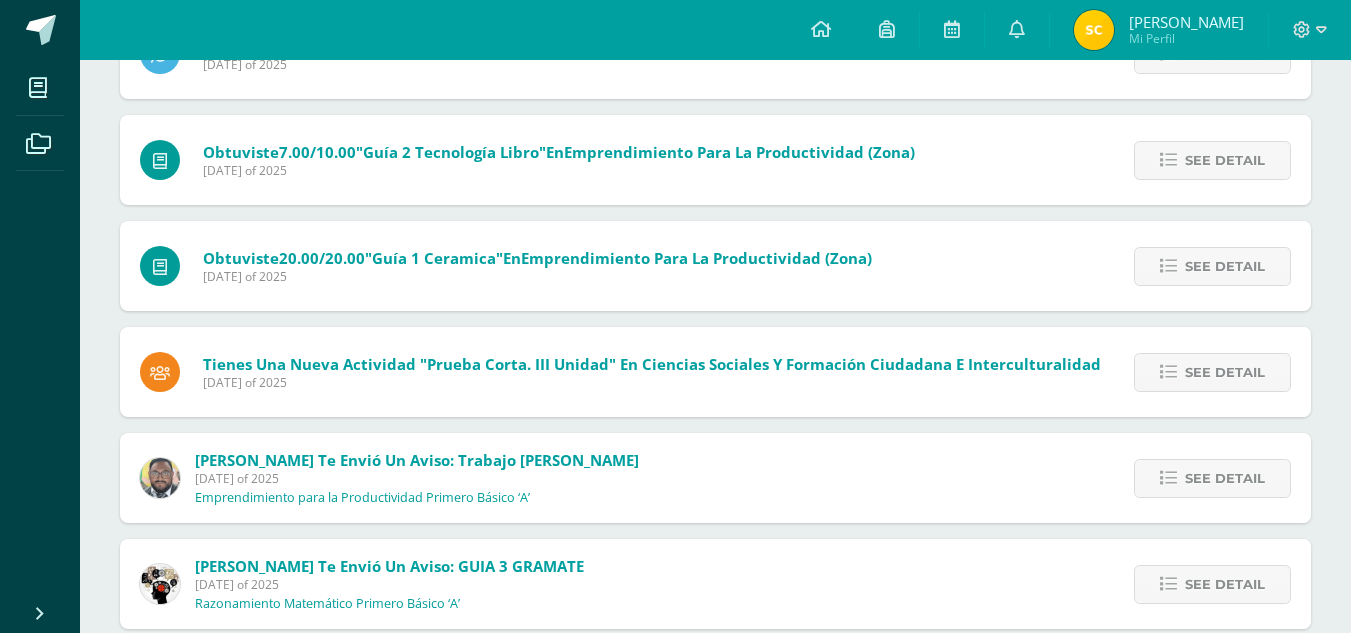 click on "See detail" at bounding box center (1225, 478) 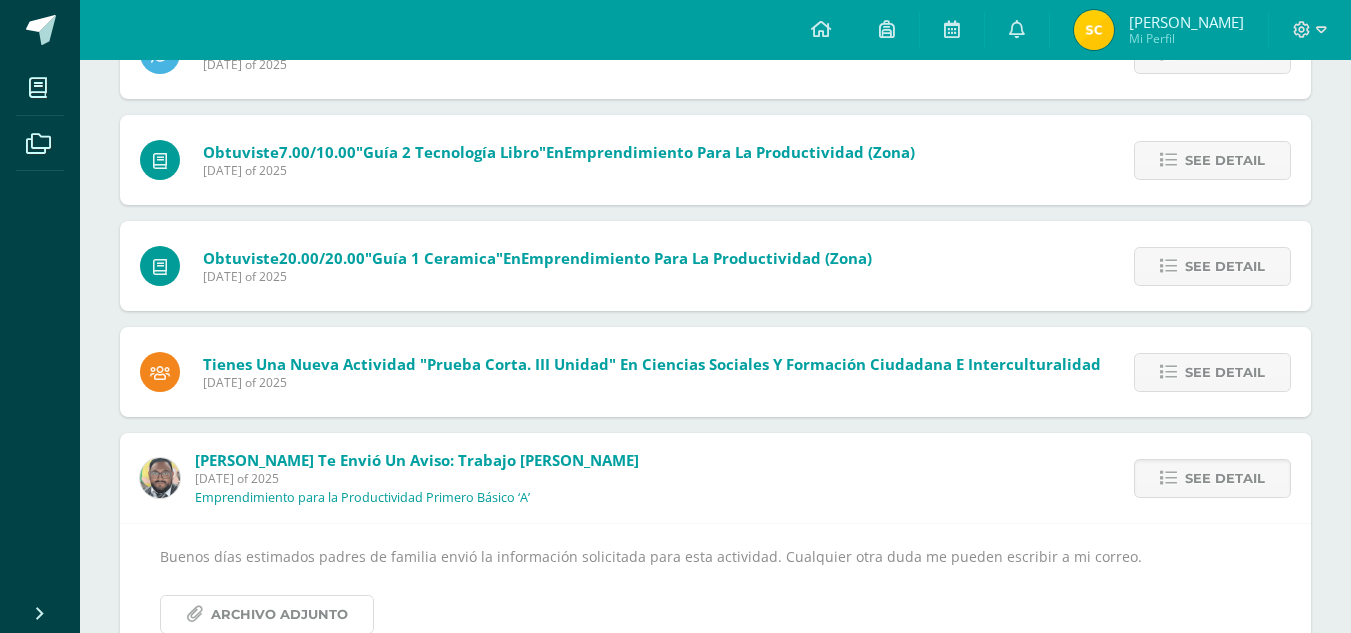 click on "Archivo Adjunto" at bounding box center (279, 614) 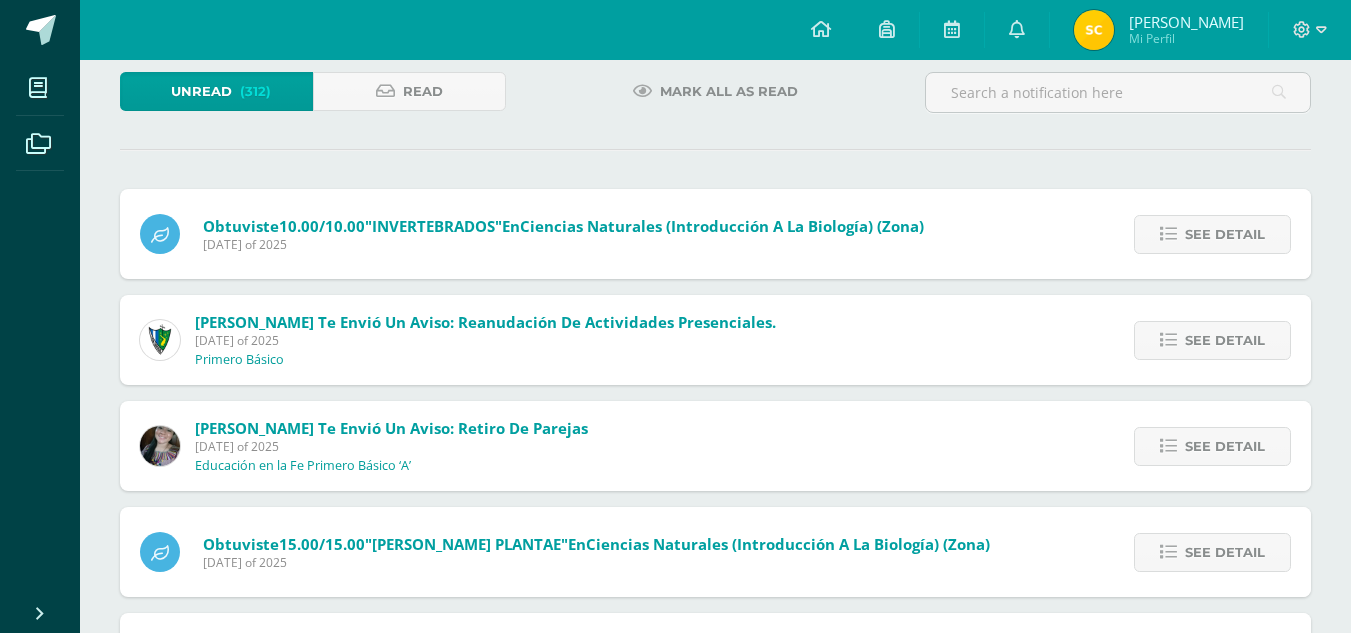 scroll, scrollTop: 0, scrollLeft: 0, axis: both 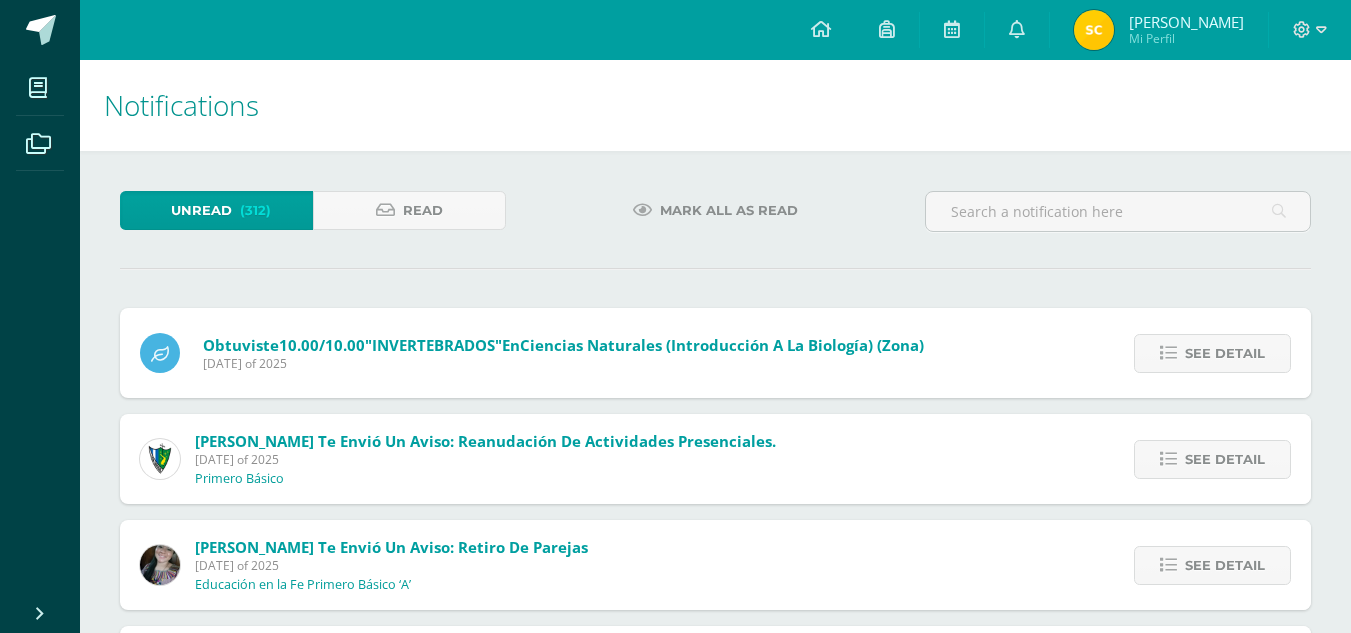 click at bounding box center [952, 30] 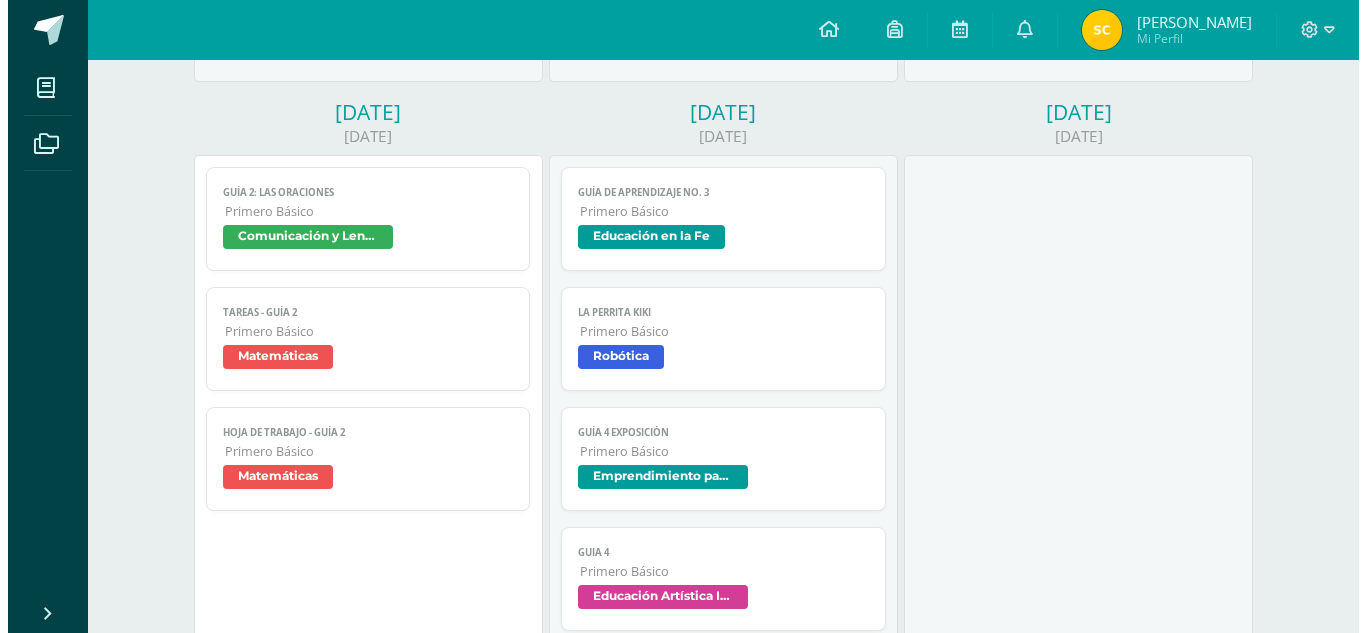 scroll, scrollTop: 1158, scrollLeft: 0, axis: vertical 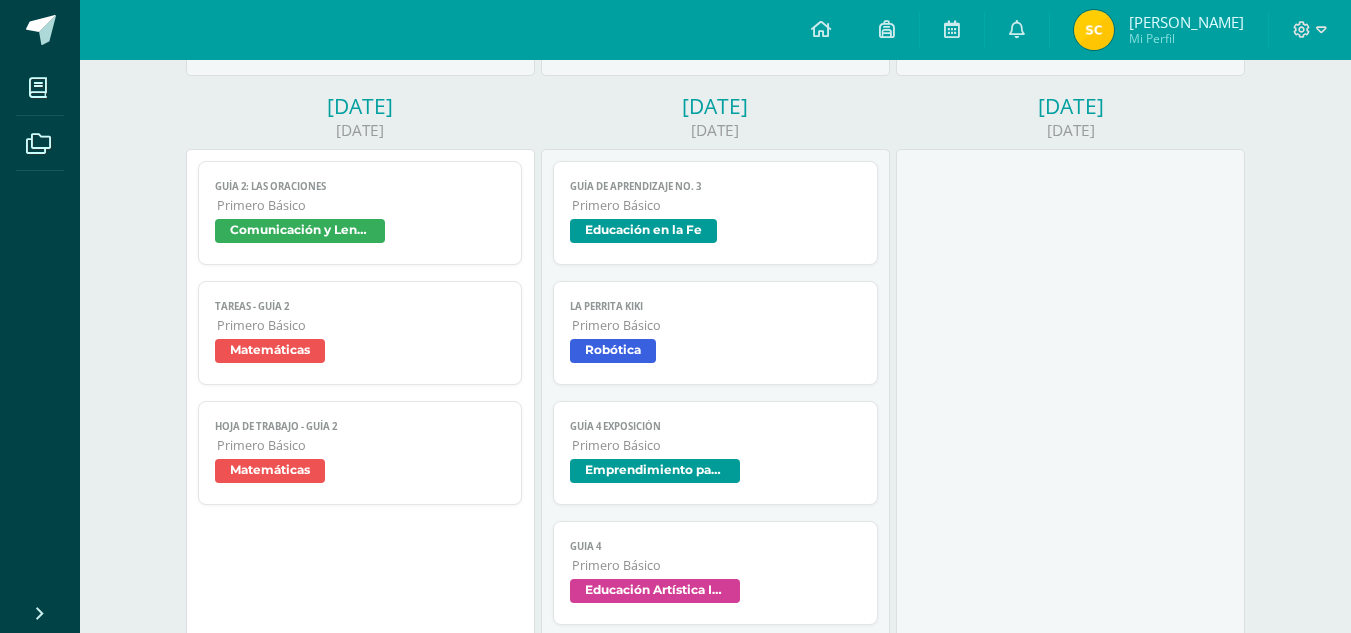 click on "Guía de Aprendizaje No. 3 Primero Básico Educación en la Fe" at bounding box center [715, 213] 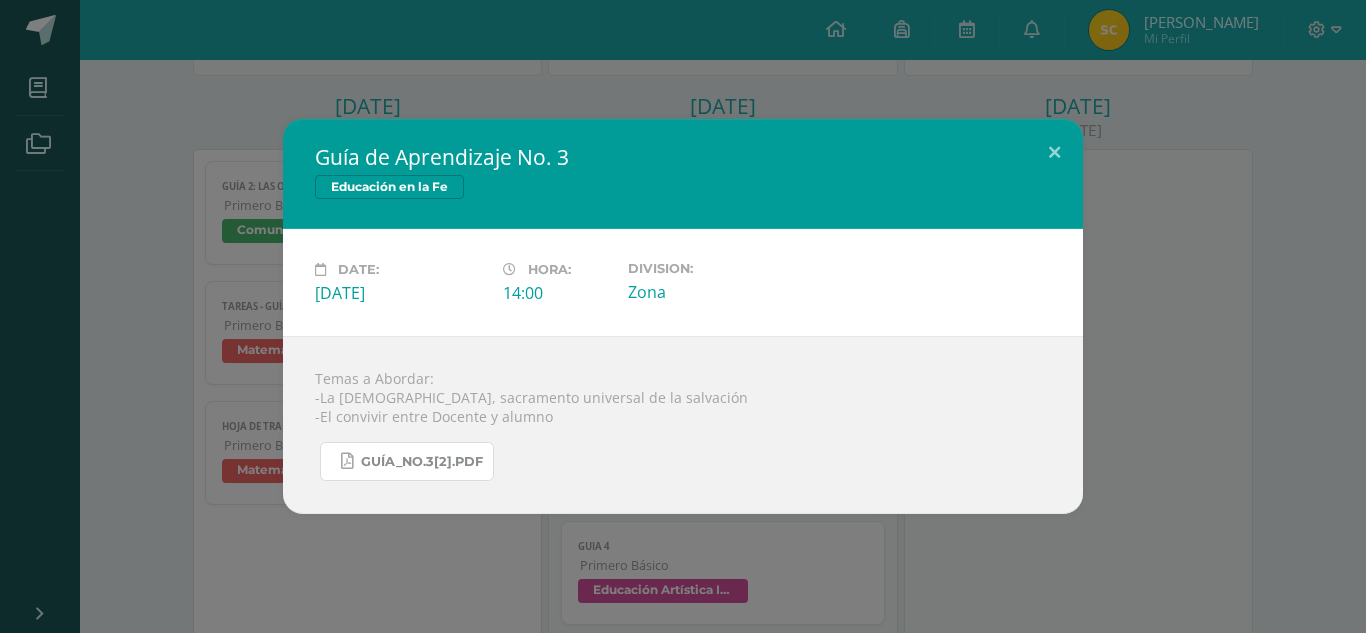 click on "Guía_No.3[2].pdf" at bounding box center [422, 462] 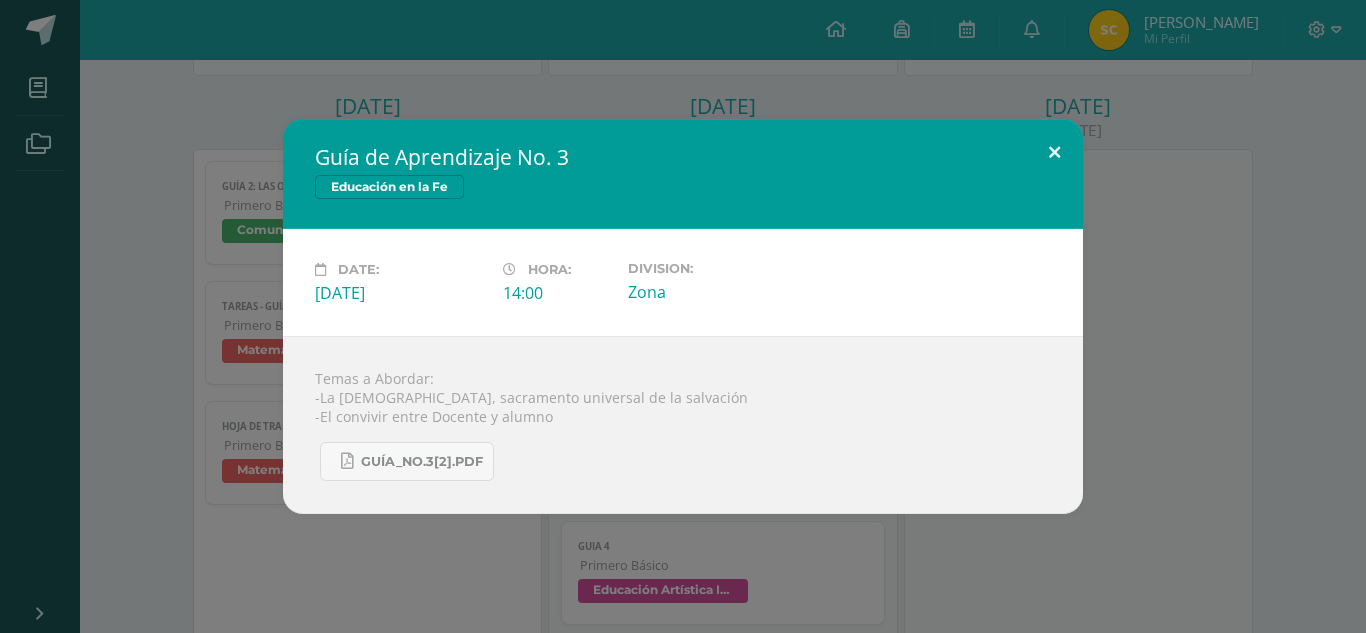 click at bounding box center (1054, 153) 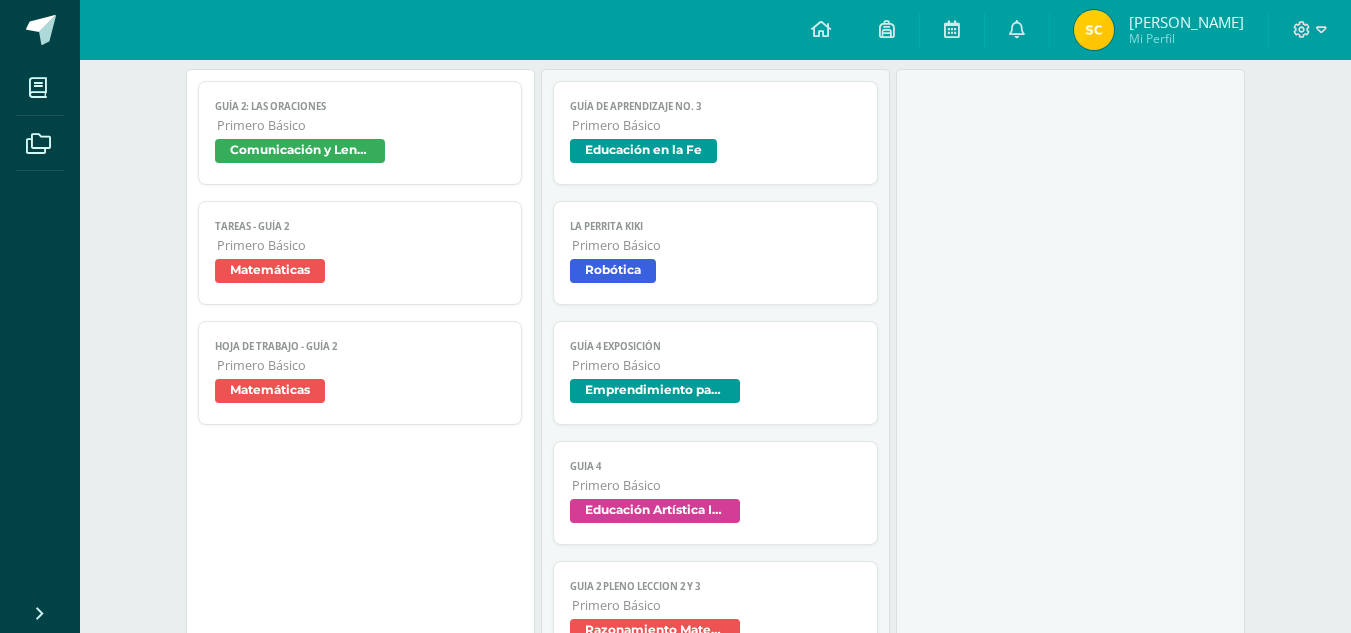 scroll, scrollTop: 1244, scrollLeft: 0, axis: vertical 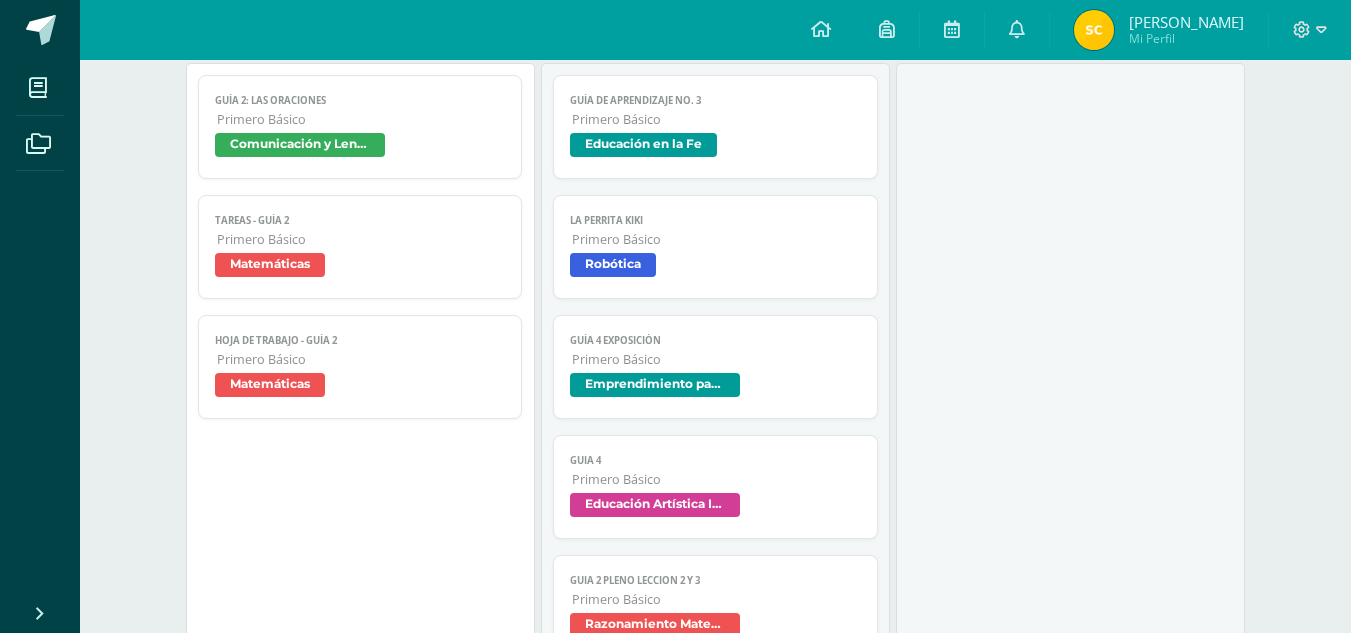click on "Guia 4" at bounding box center [715, 460] 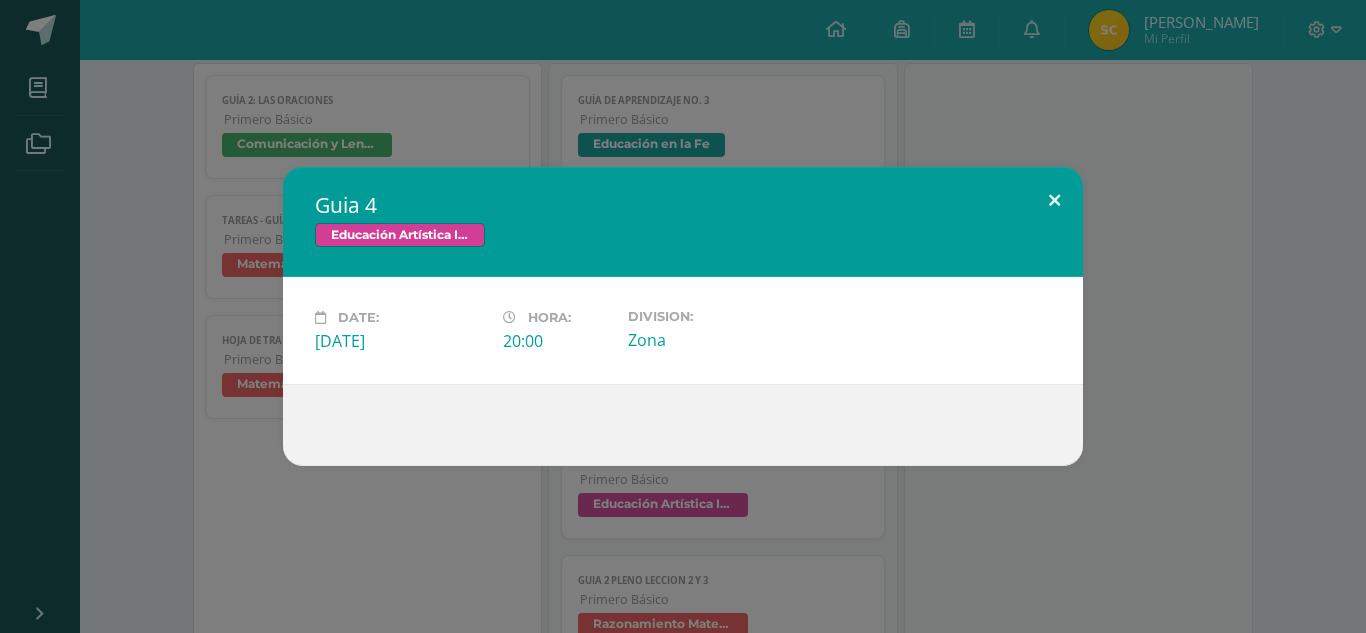 click at bounding box center (1054, 201) 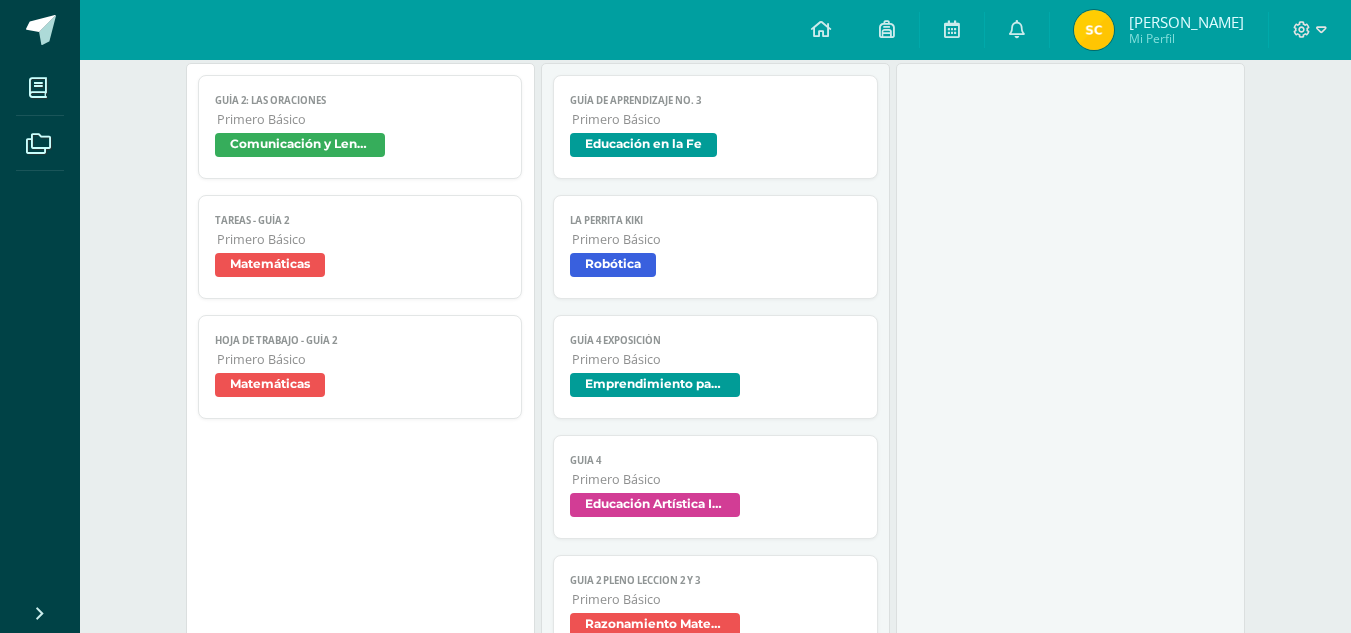 click on "Emprendimiento para la Productividad" at bounding box center (715, 387) 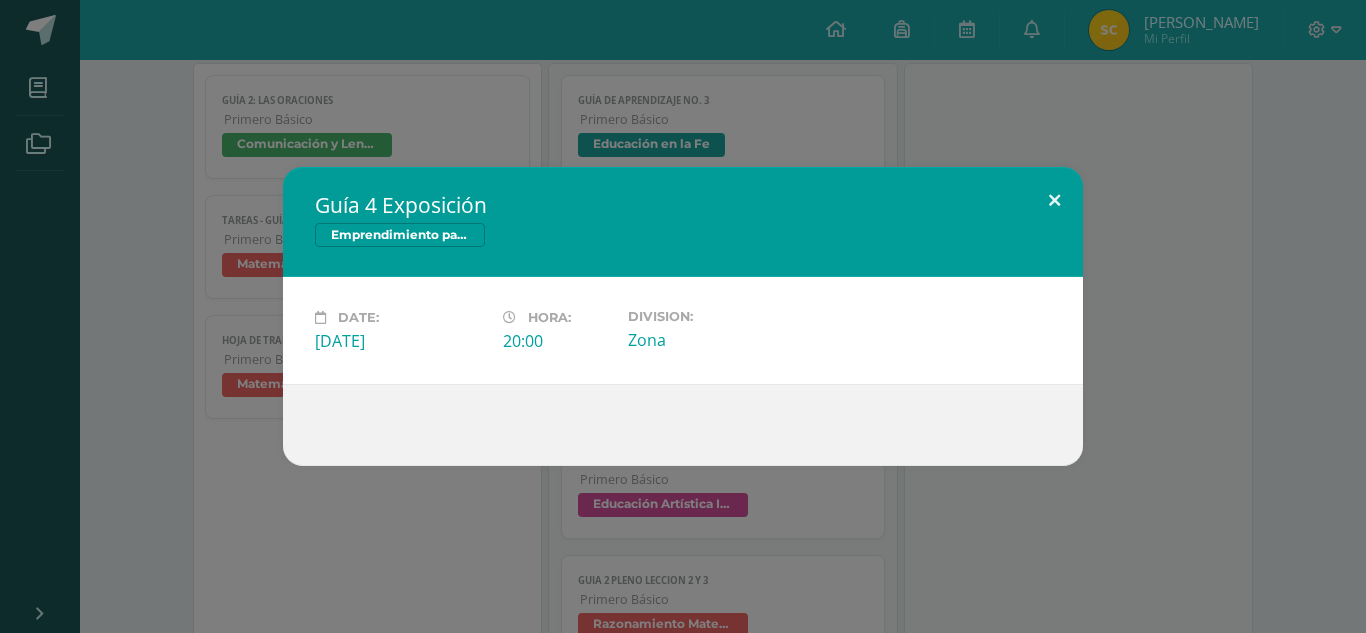 click at bounding box center (1054, 201) 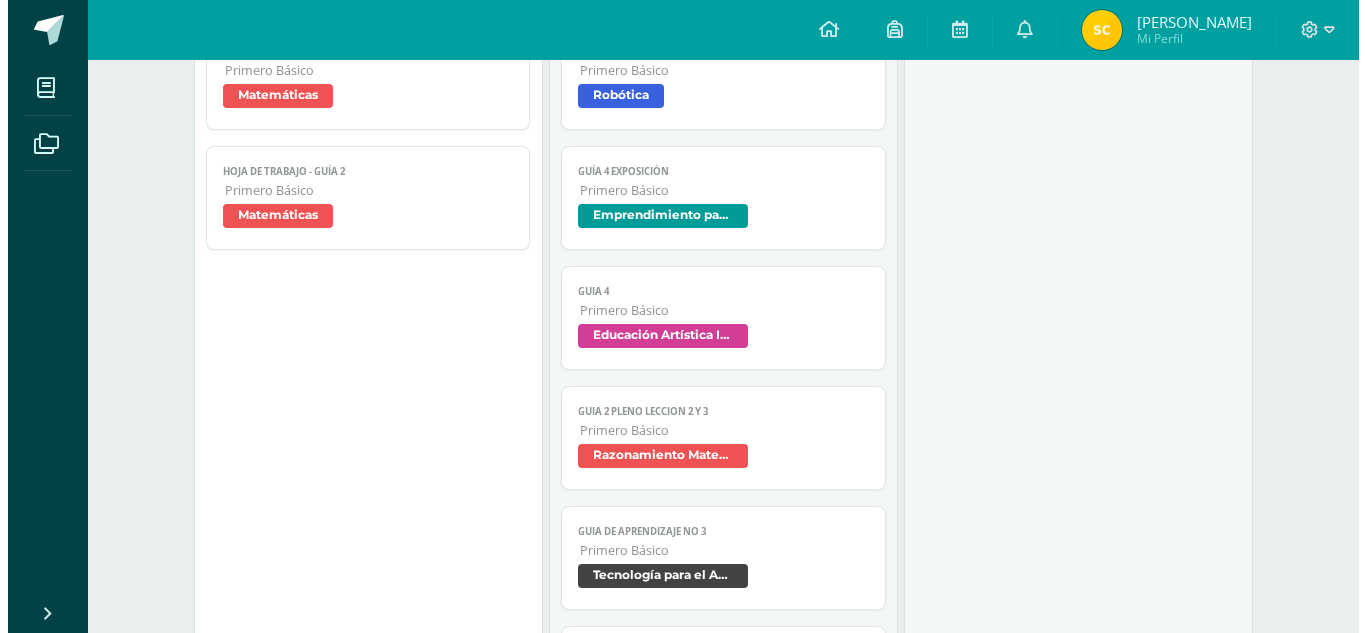 scroll, scrollTop: 1414, scrollLeft: 0, axis: vertical 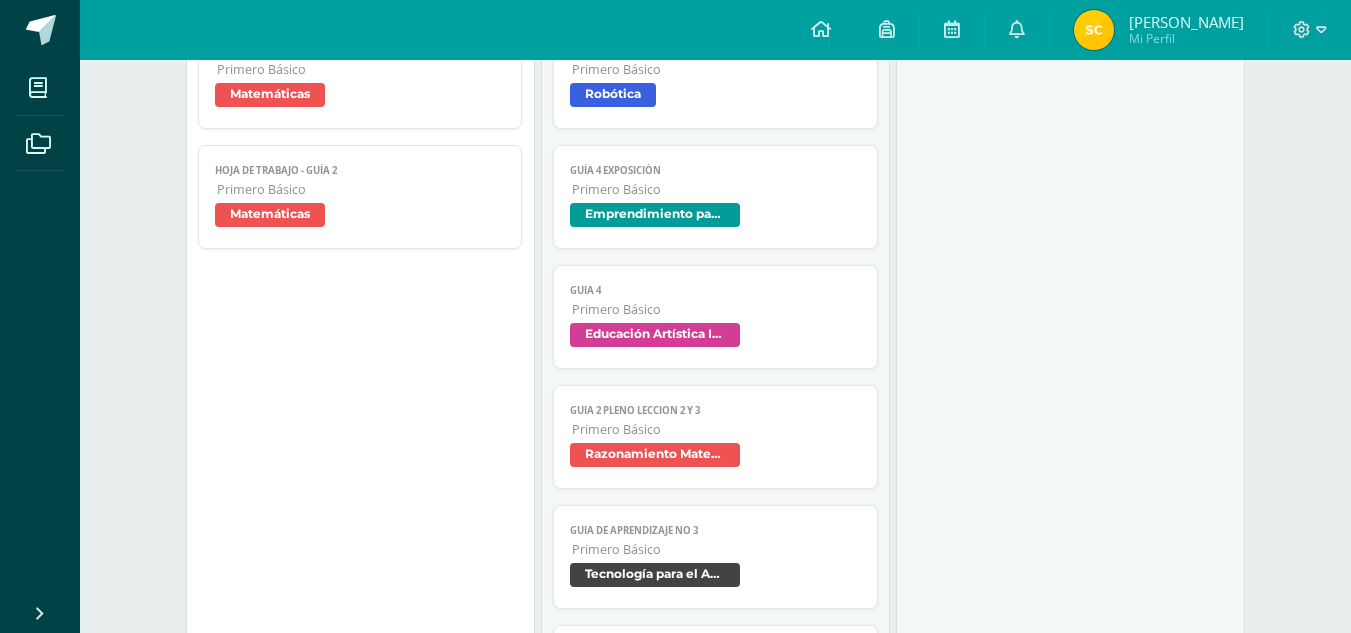 click on "Robótica" at bounding box center (715, 97) 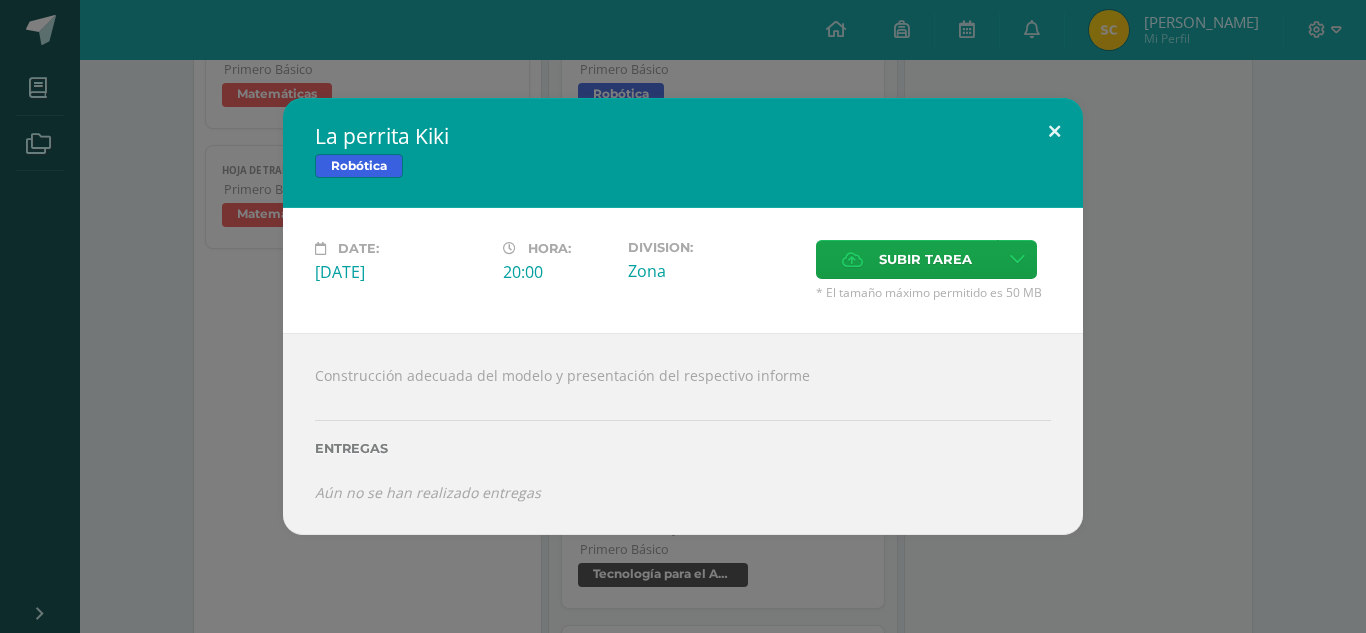 click at bounding box center (1054, 132) 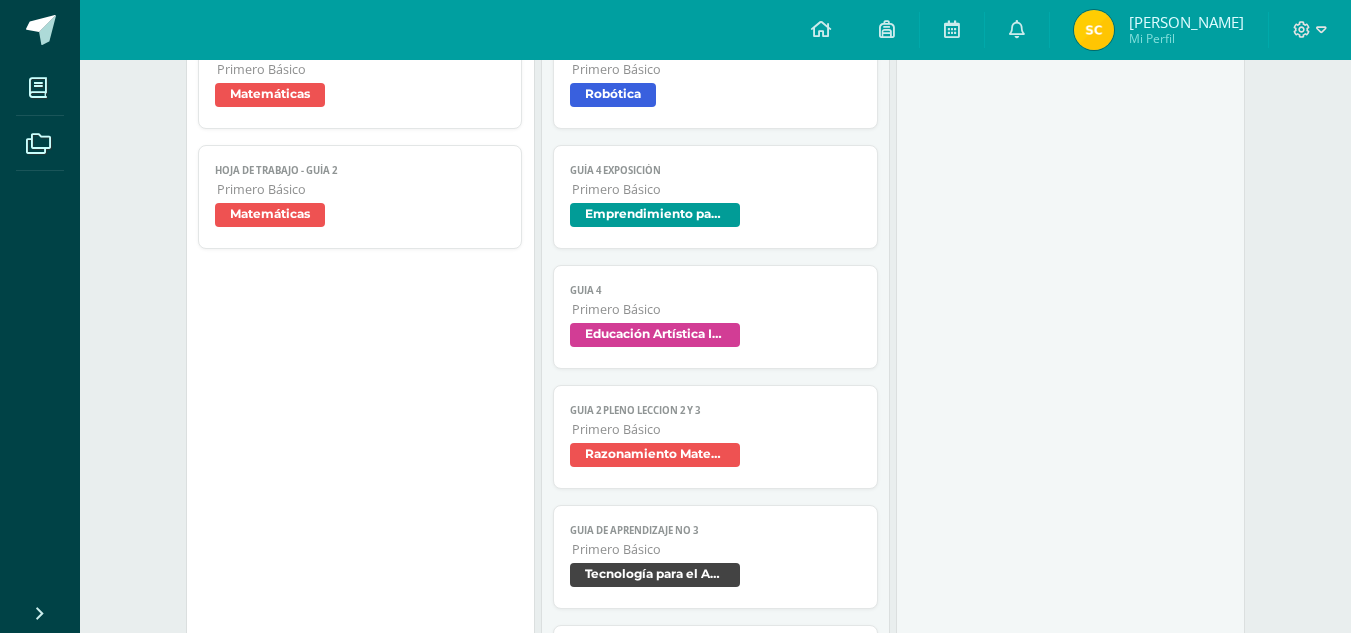 click on "Razonamiento Matemático" at bounding box center [715, 457] 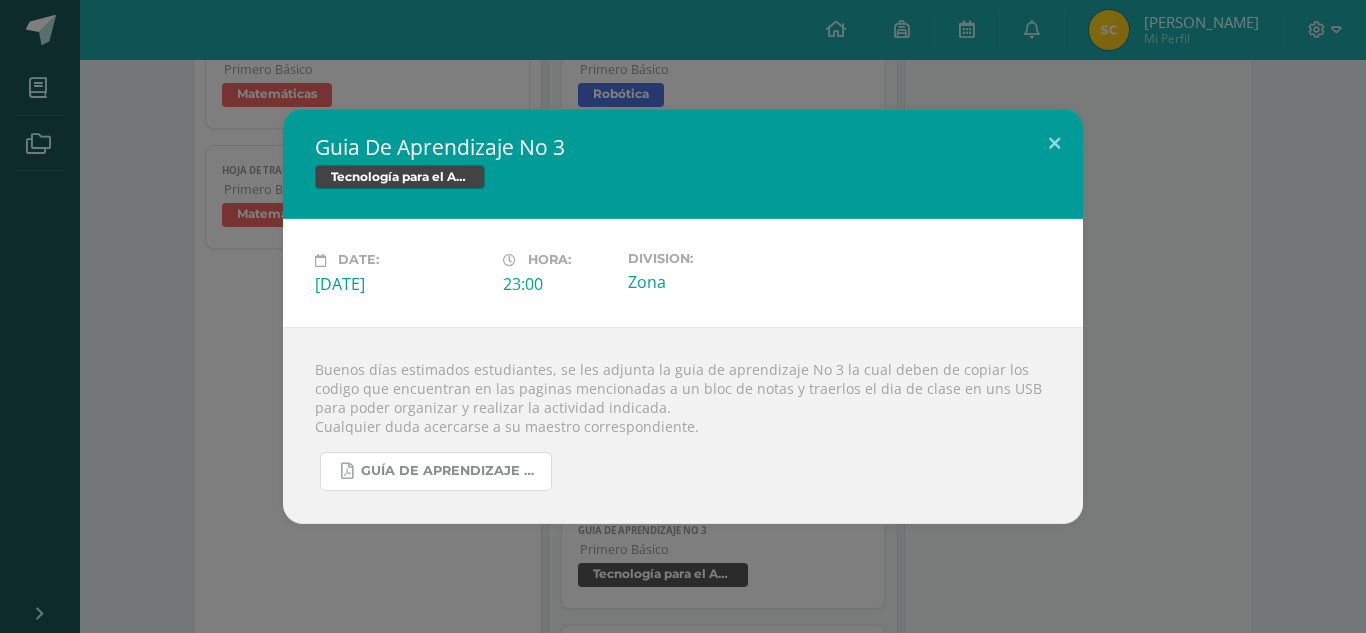 click on "Guía De Aprendizaje 3.pdf" at bounding box center [436, 471] 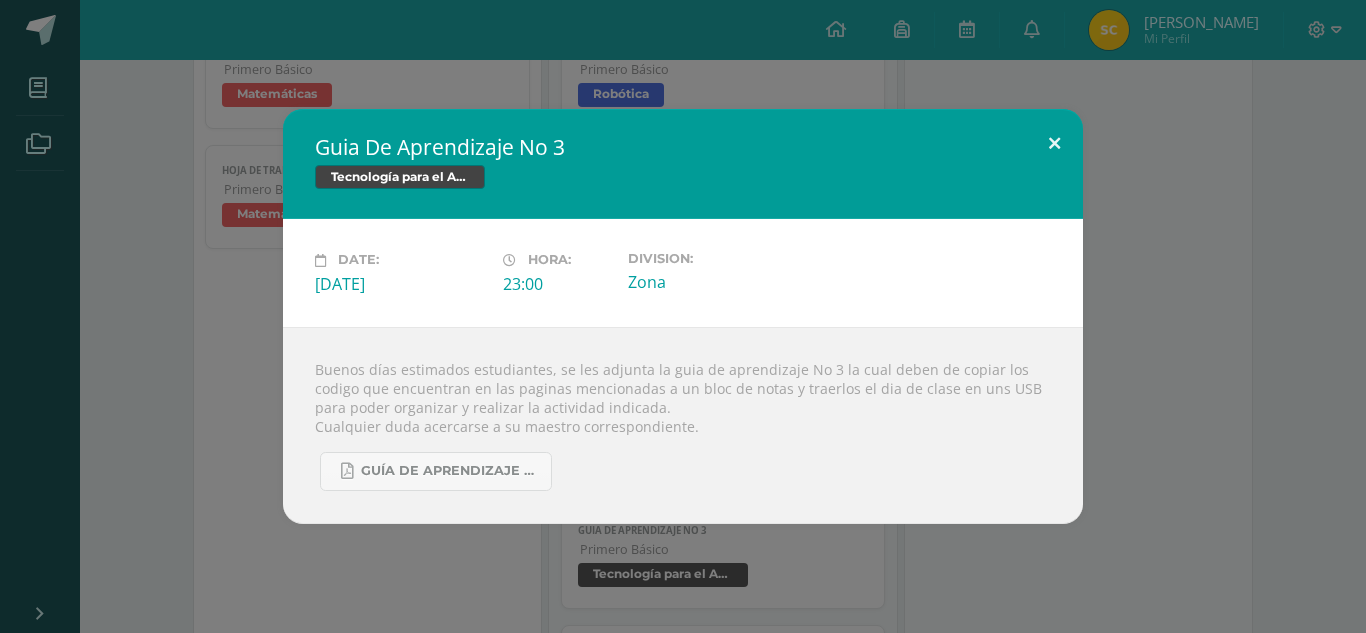 click at bounding box center (1054, 143) 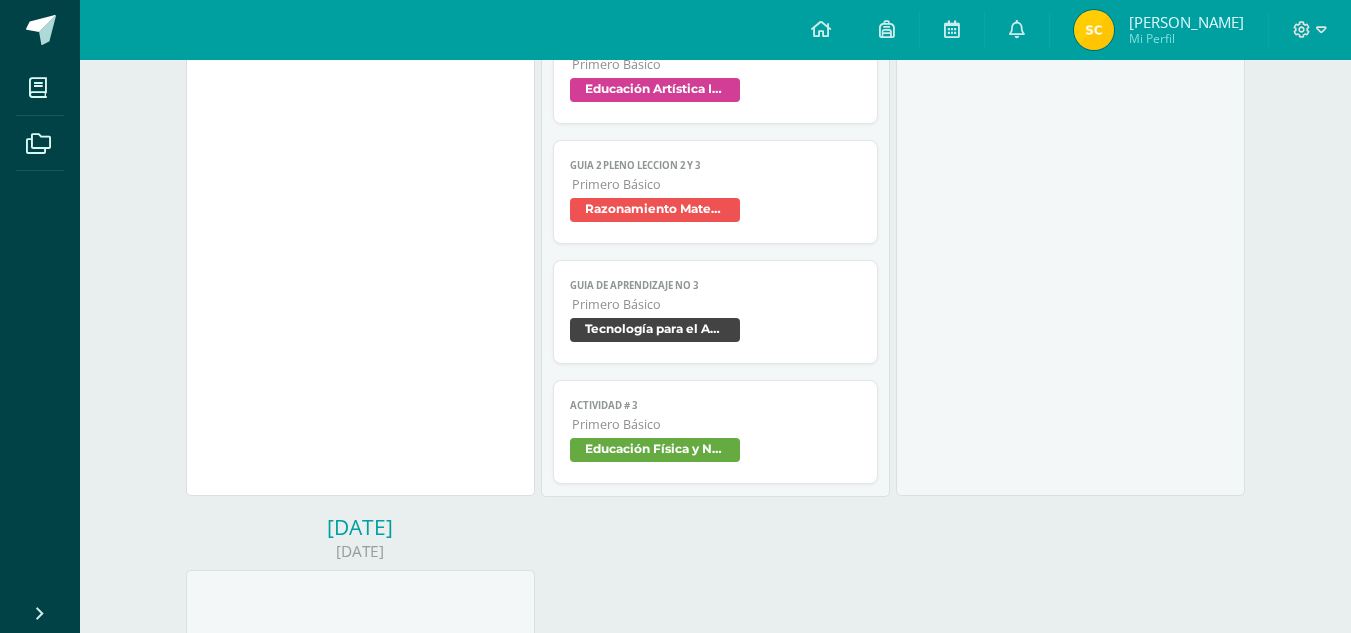 scroll, scrollTop: 1662, scrollLeft: 0, axis: vertical 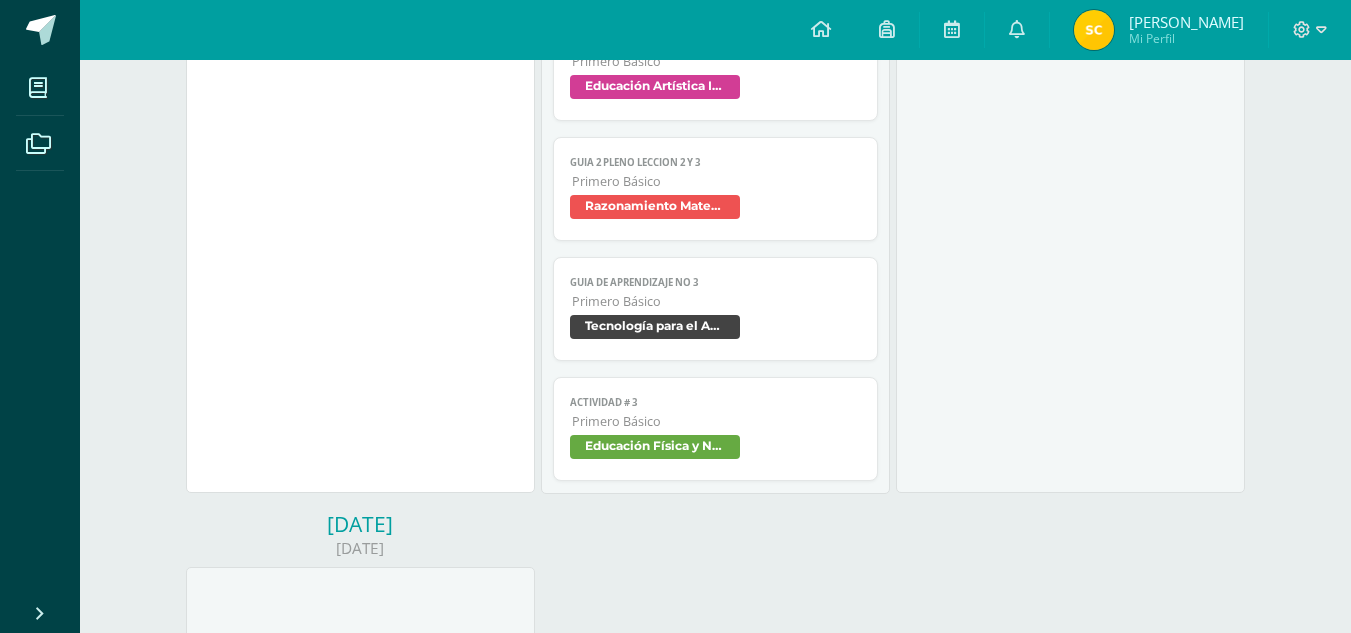 click on "Educación Física y Natación" at bounding box center (655, 447) 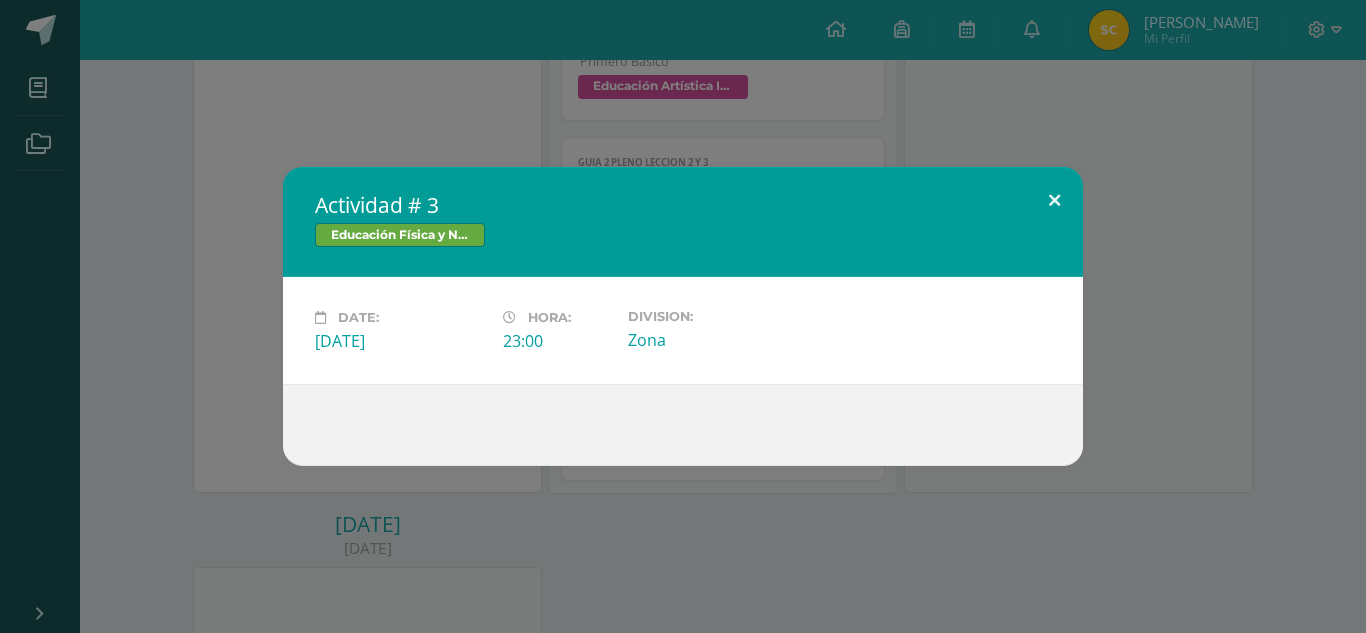 click at bounding box center (1054, 201) 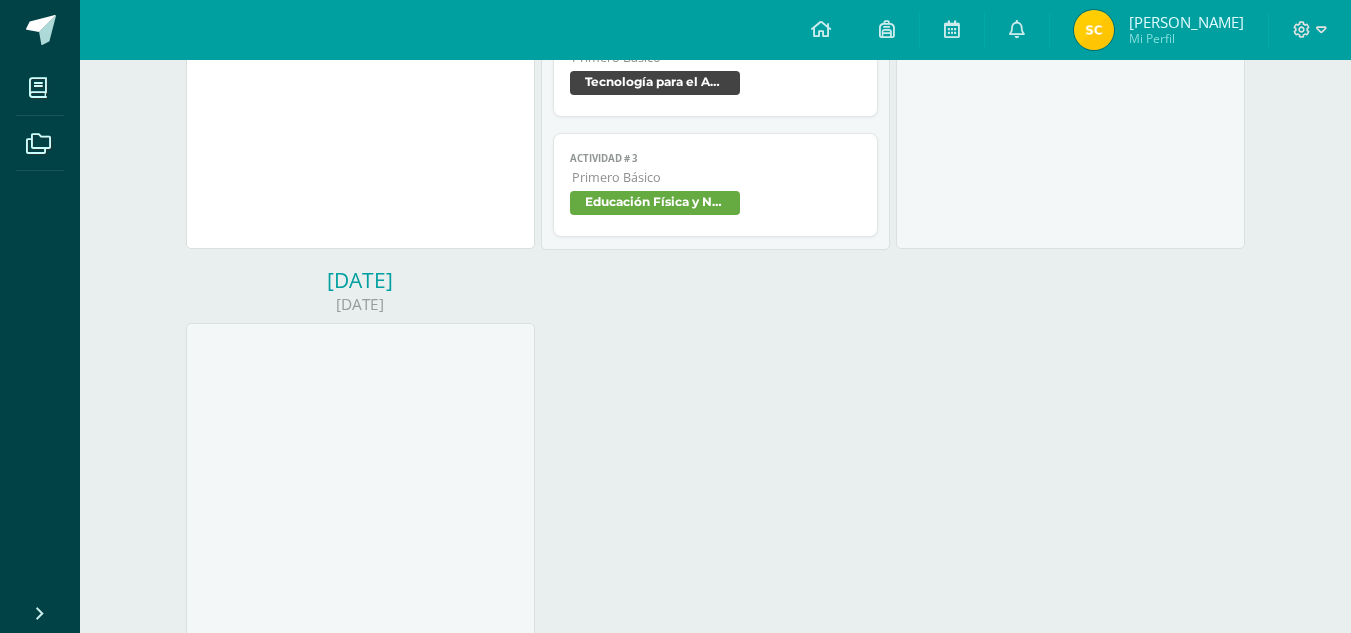 scroll, scrollTop: 1925, scrollLeft: 0, axis: vertical 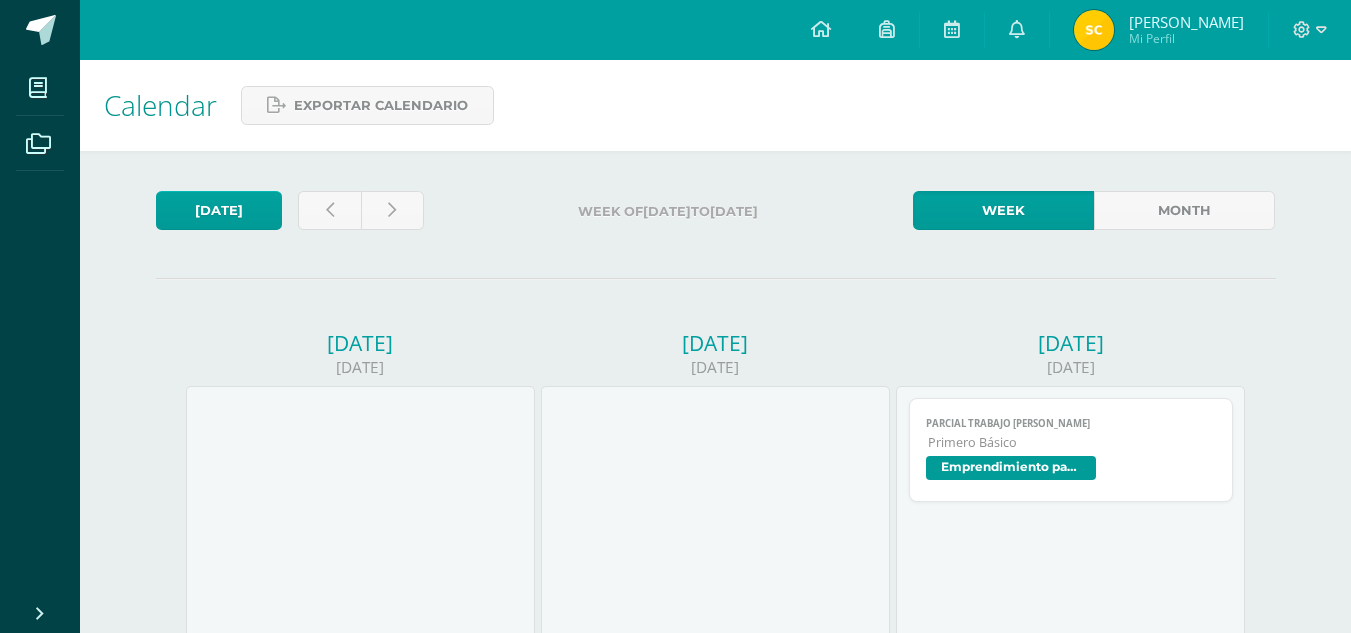 click at bounding box center (821, 30) 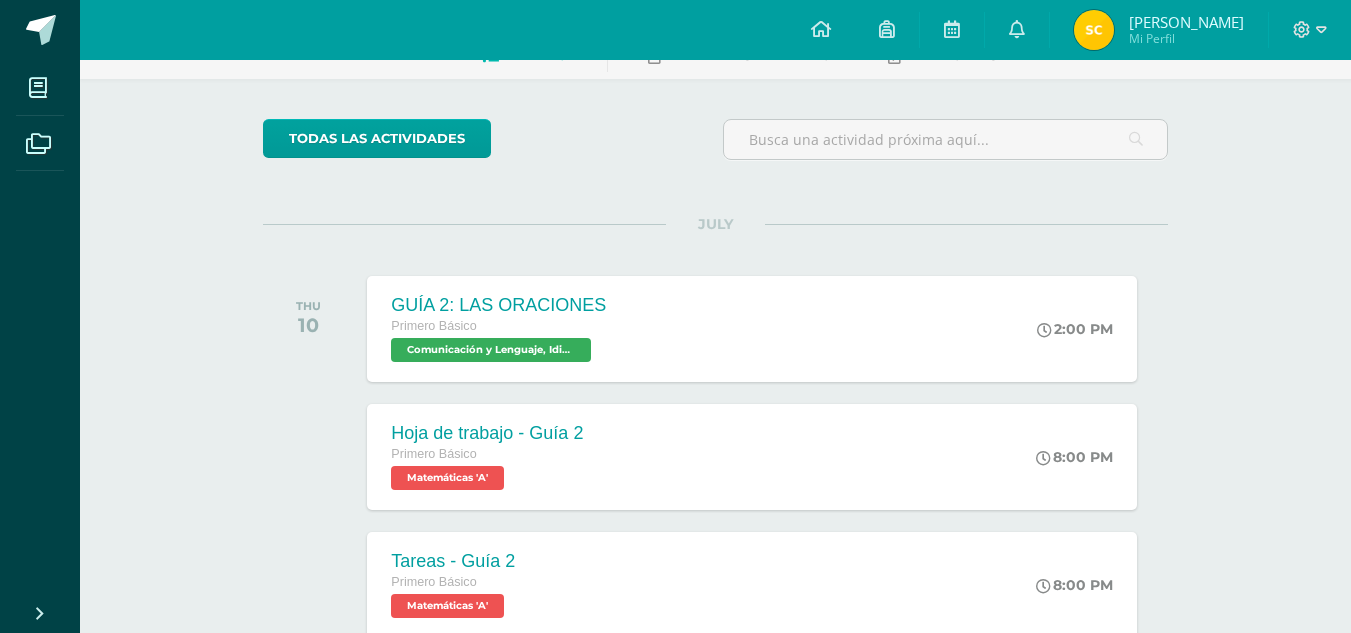scroll, scrollTop: 0, scrollLeft: 0, axis: both 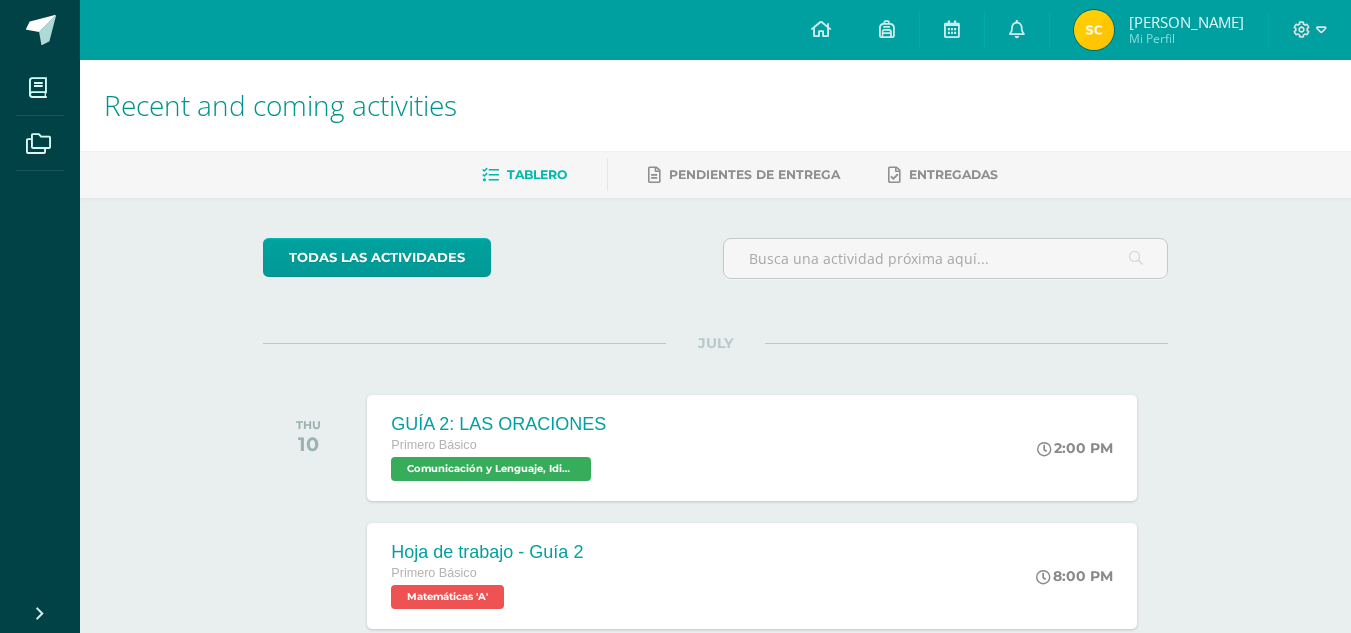 click on "Pendientes de entrega" at bounding box center (754, 174) 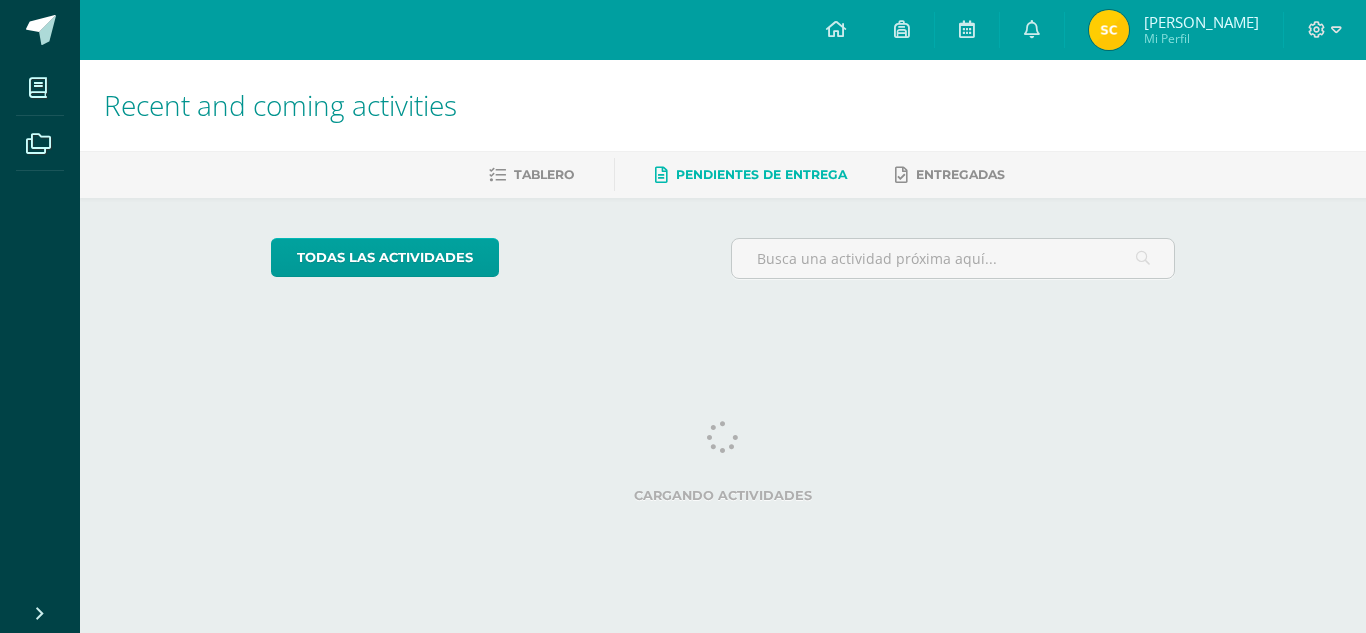 scroll, scrollTop: 0, scrollLeft: 0, axis: both 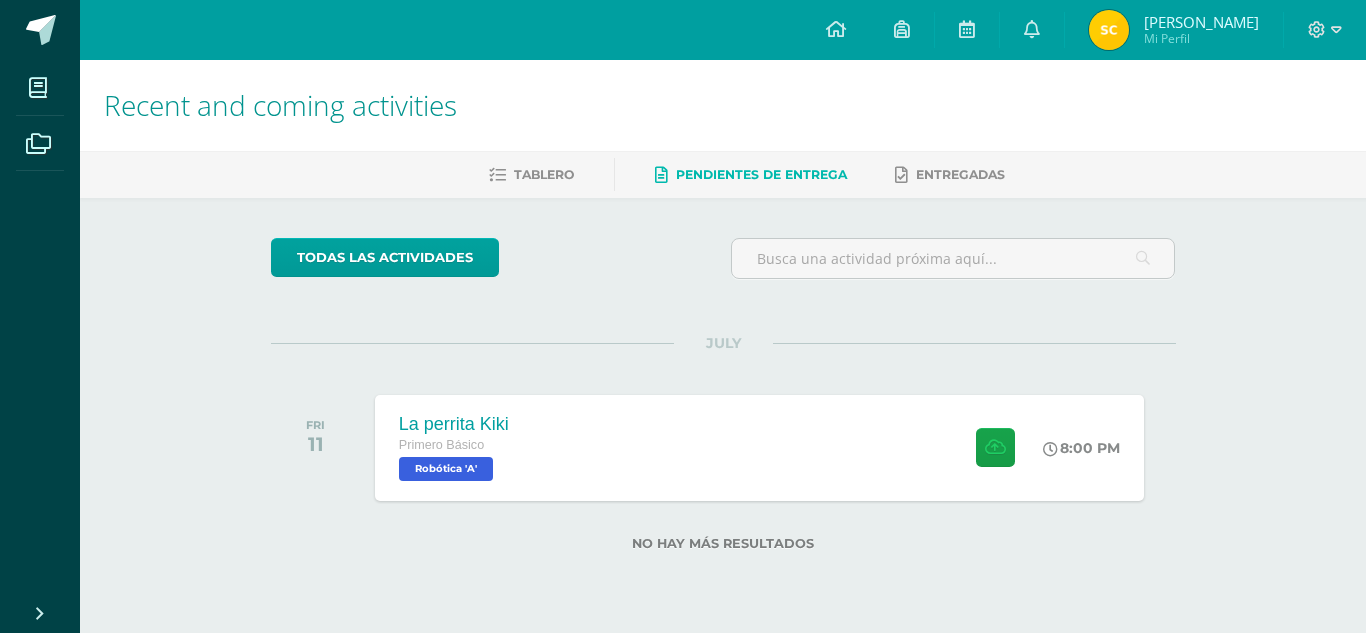 click on "Entregadas" at bounding box center [950, 175] 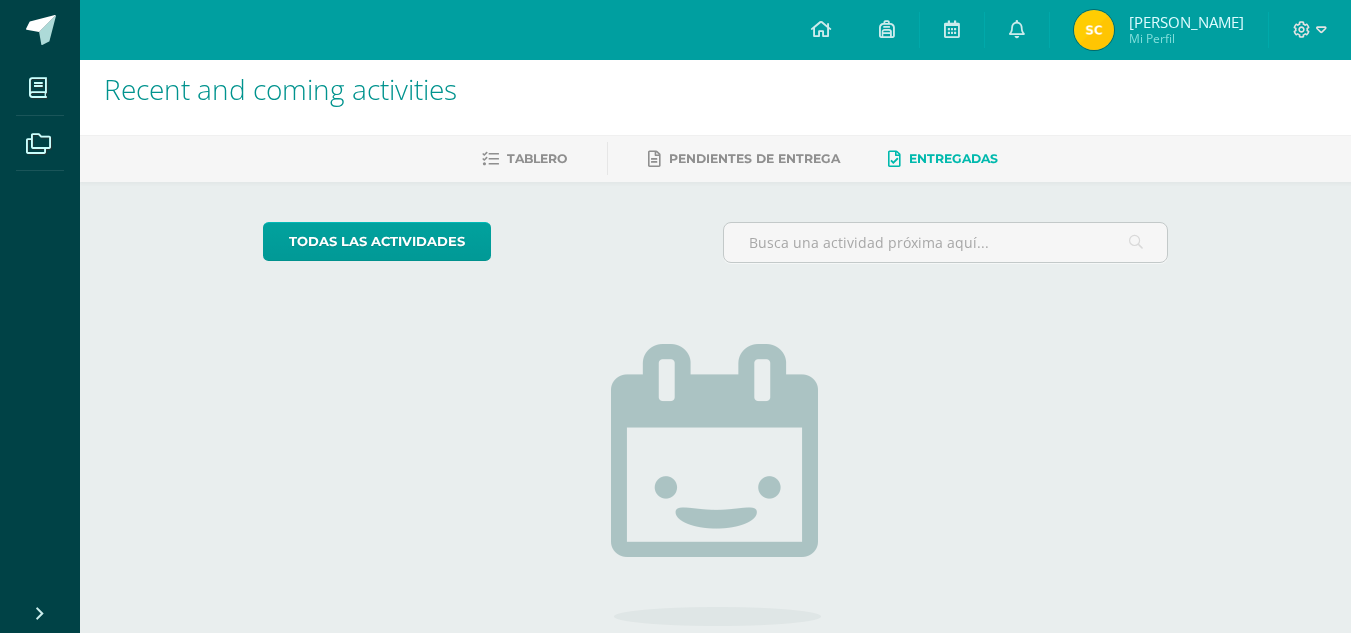 scroll, scrollTop: 15, scrollLeft: 0, axis: vertical 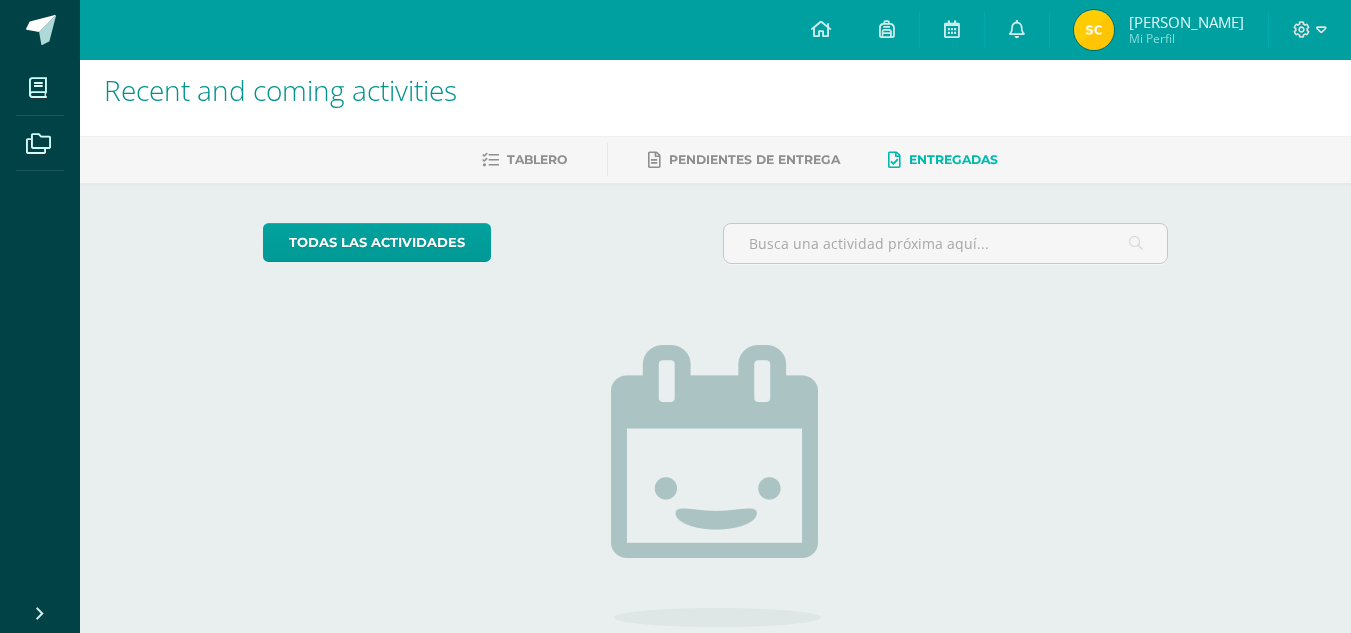 click on "Tablero
Pendientes de entrega
Entregadas" at bounding box center [739, 159] 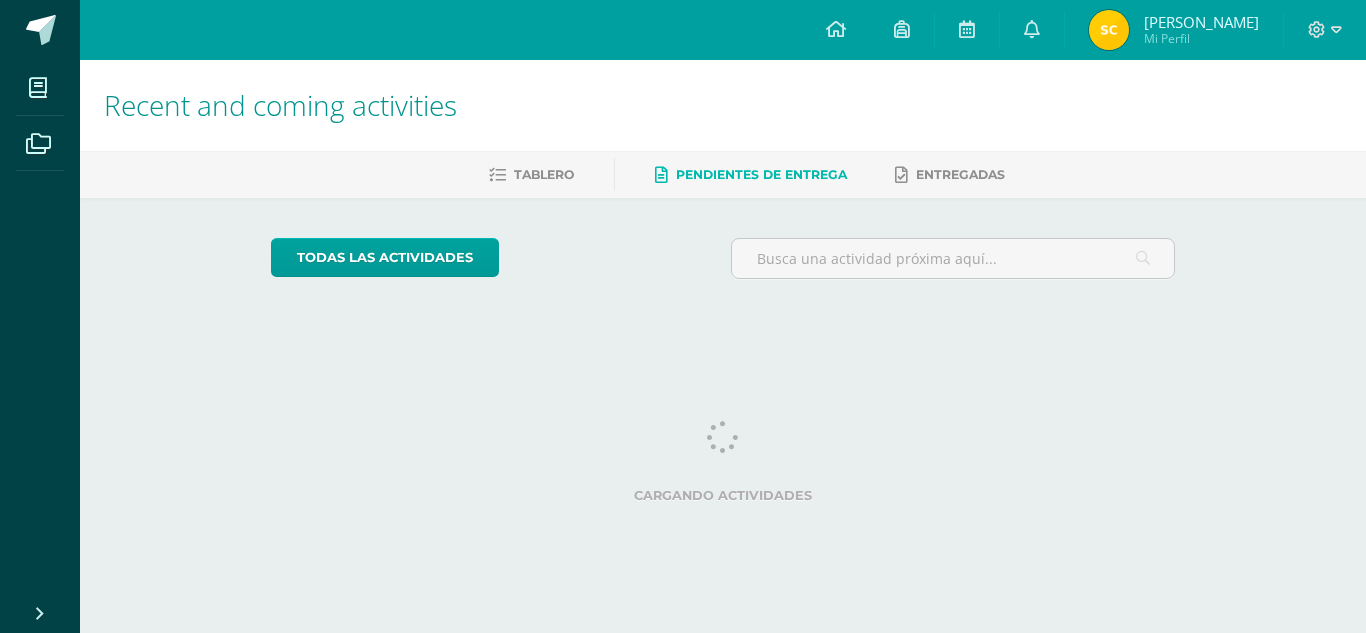 scroll, scrollTop: 0, scrollLeft: 0, axis: both 